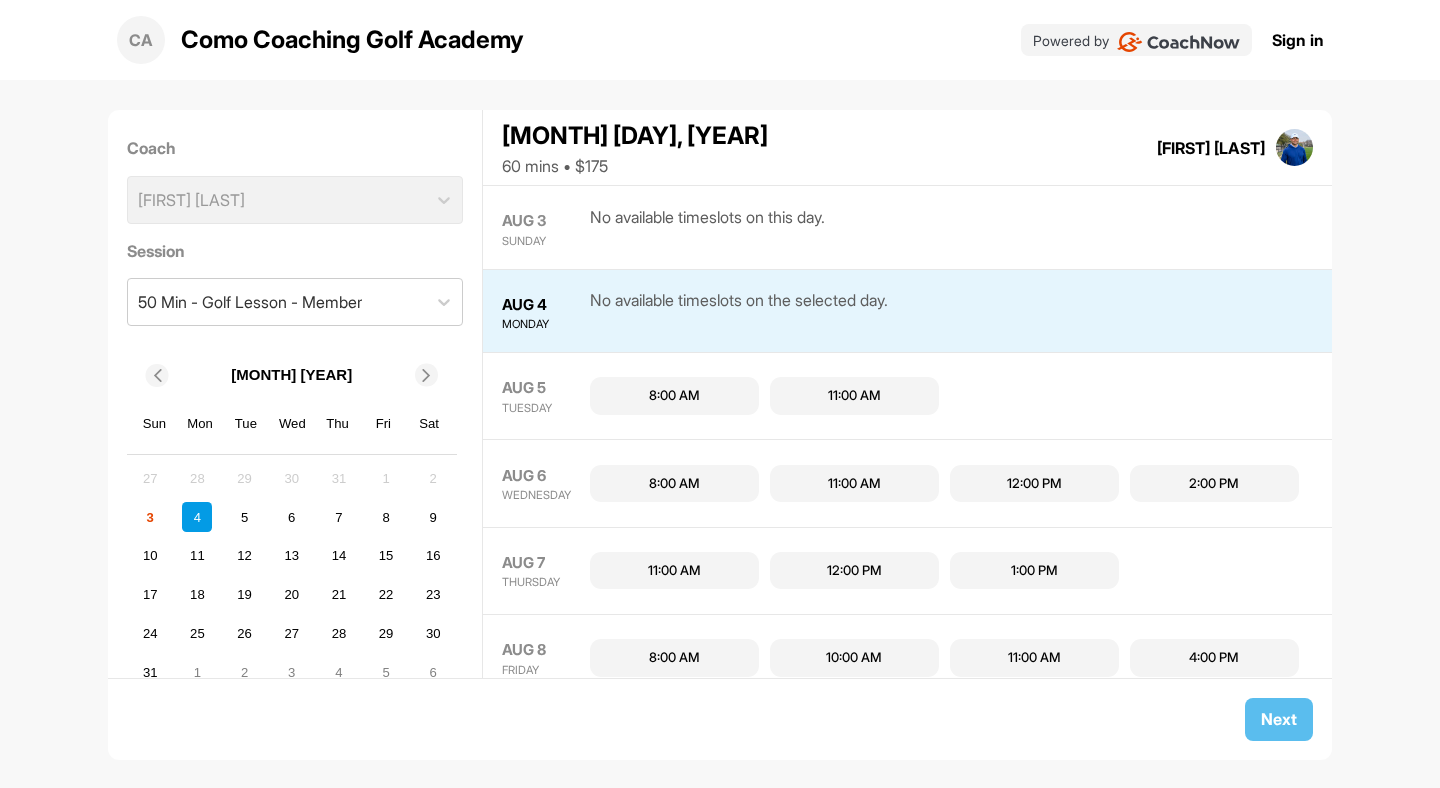 scroll, scrollTop: 0, scrollLeft: 0, axis: both 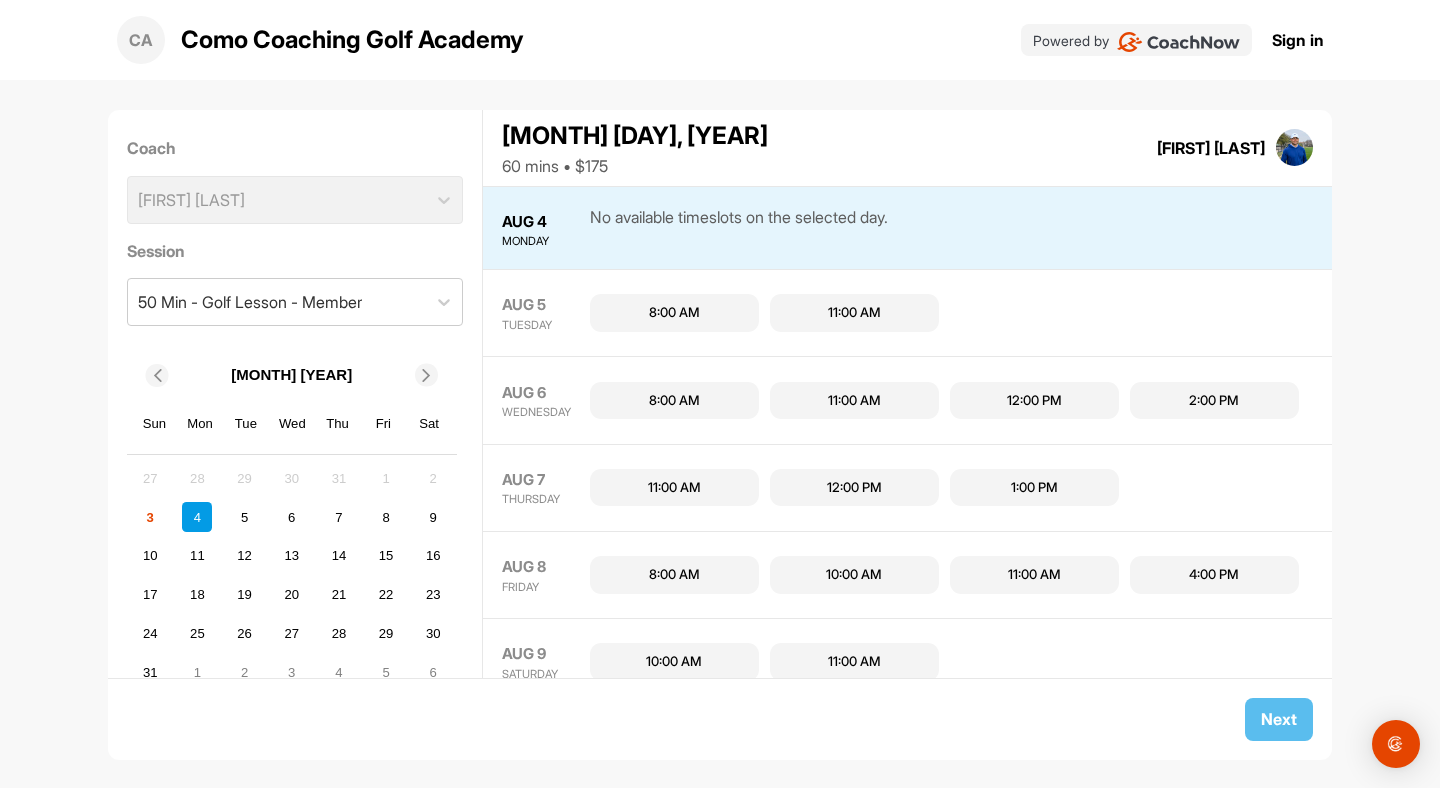 click at bounding box center [427, 375] 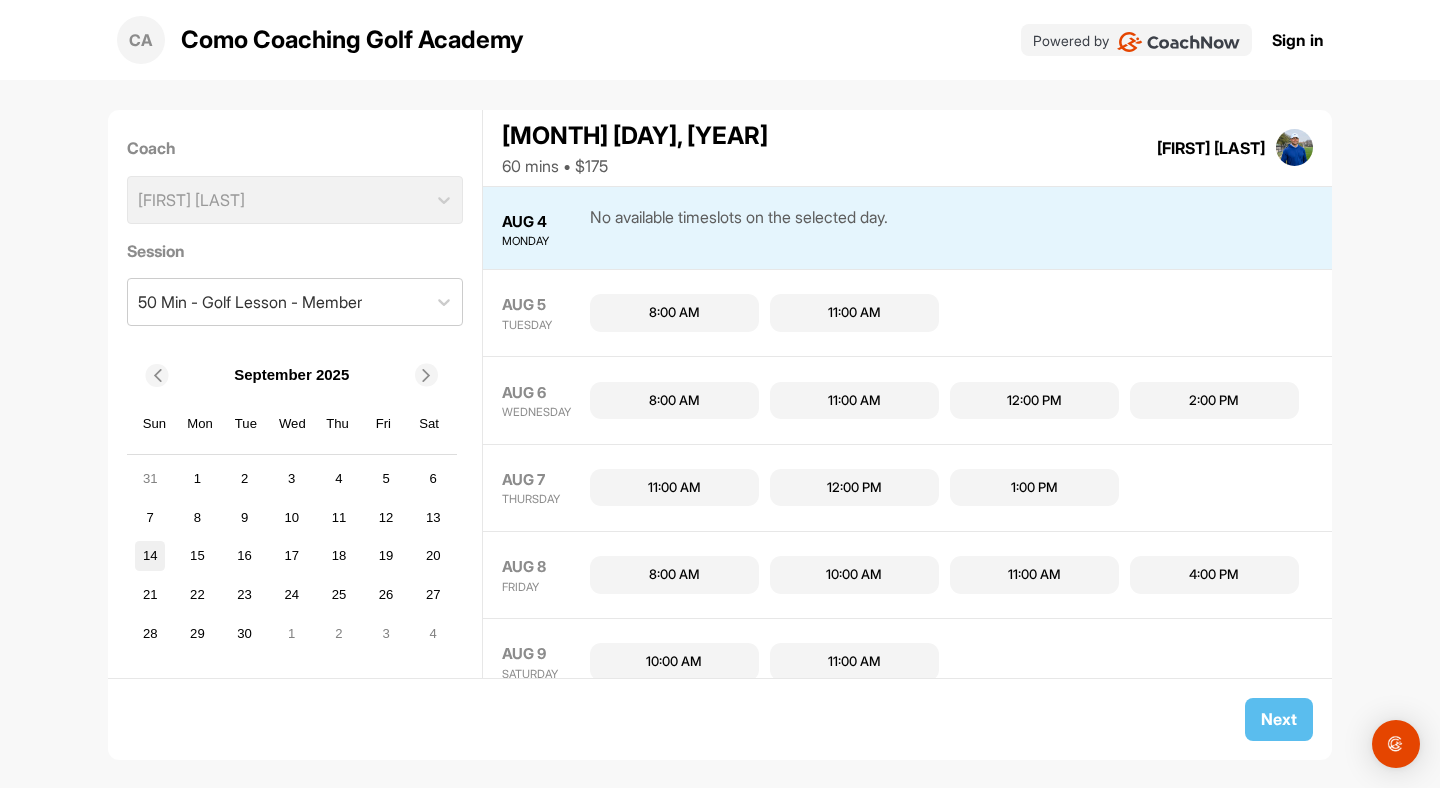click on "14" at bounding box center [150, 556] 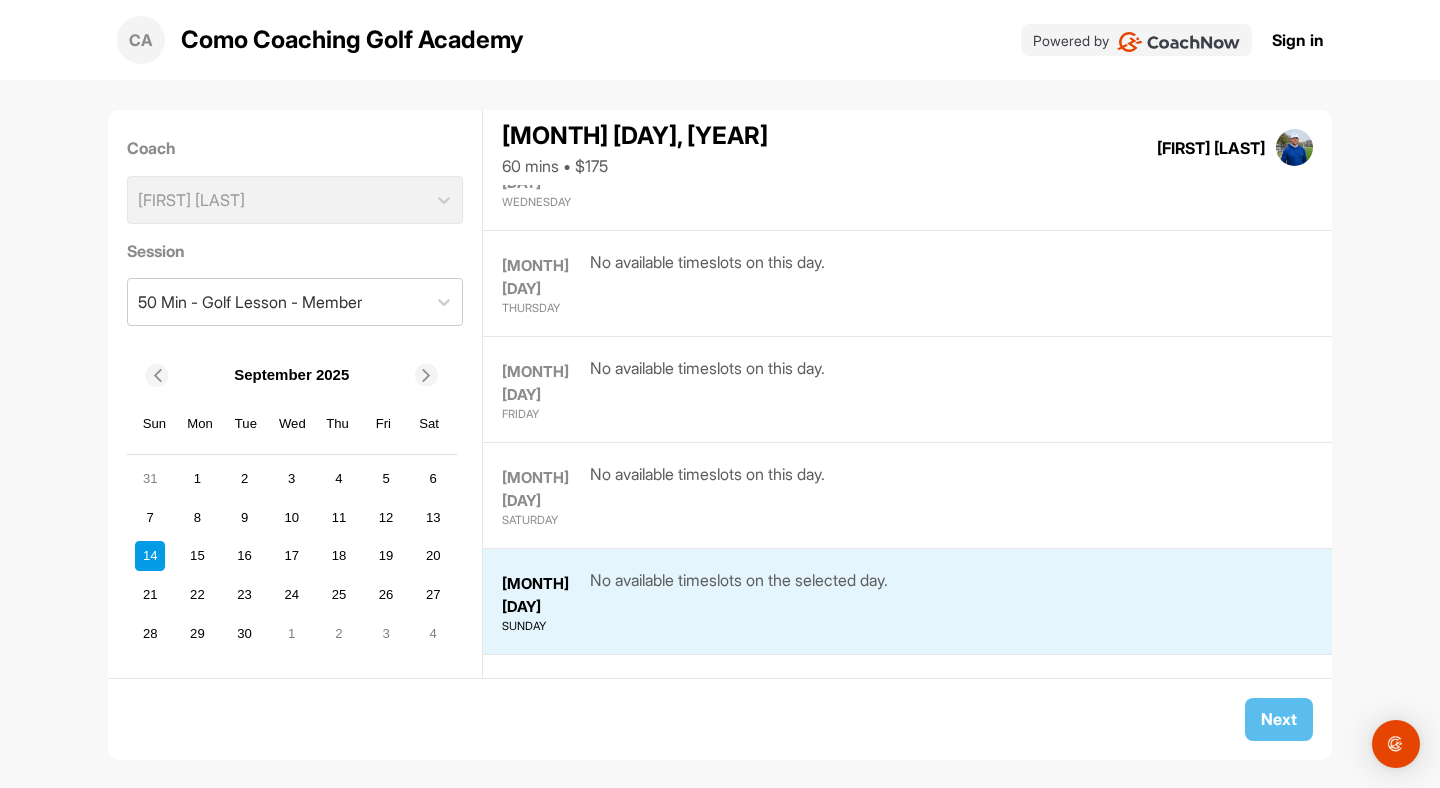 scroll, scrollTop: 1336, scrollLeft: 0, axis: vertical 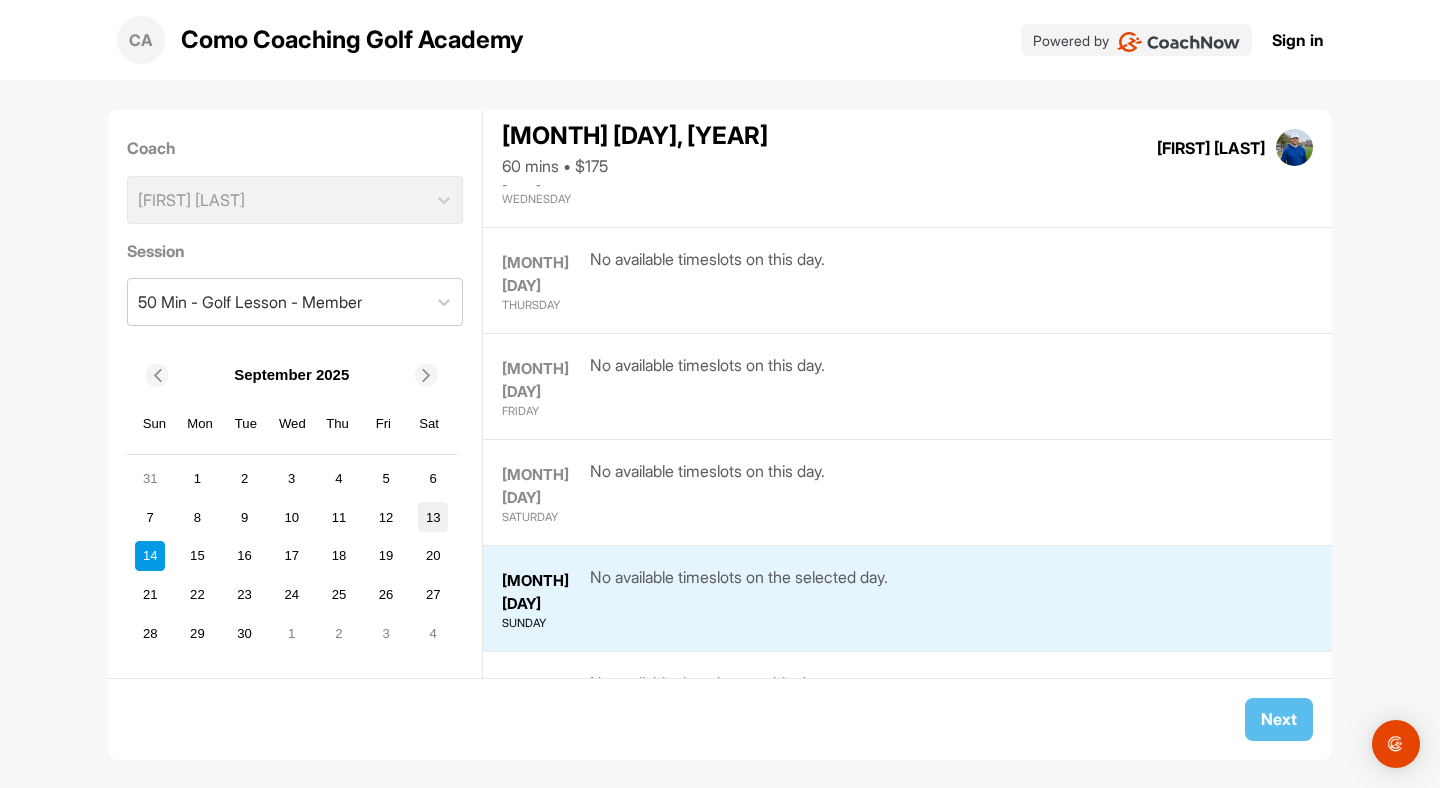click on "13" at bounding box center [433, 517] 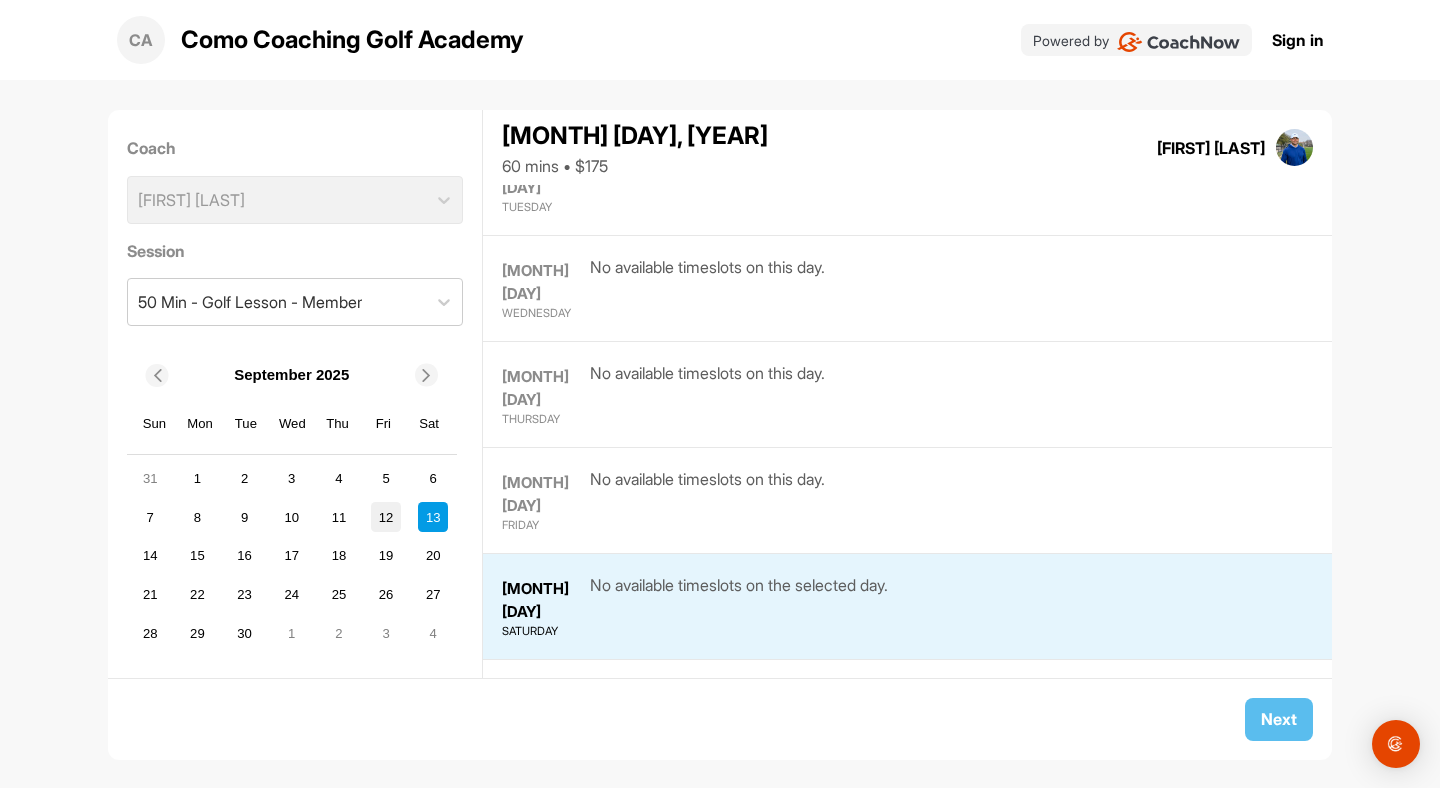 click on "12" at bounding box center [386, 517] 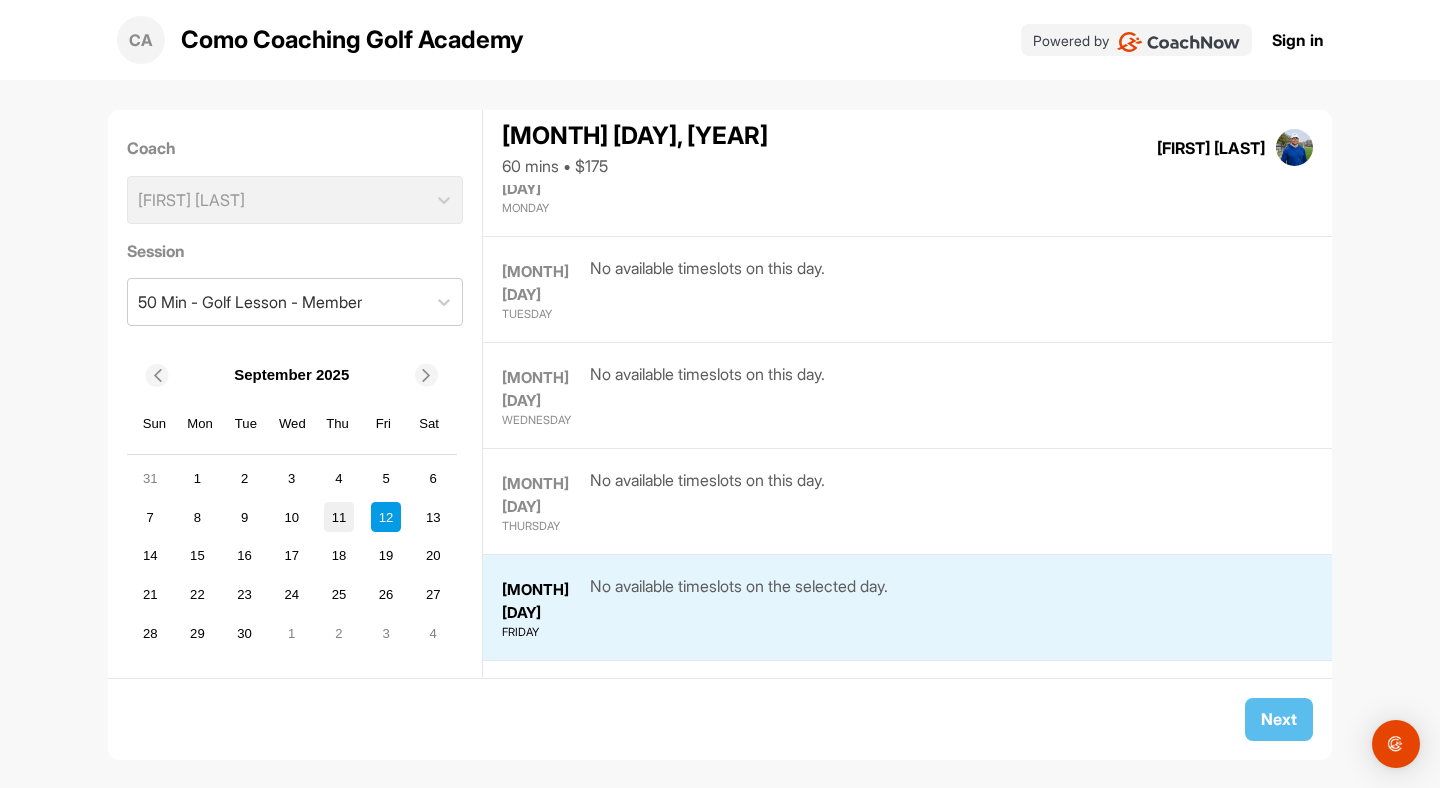 click on "11" at bounding box center [339, 517] 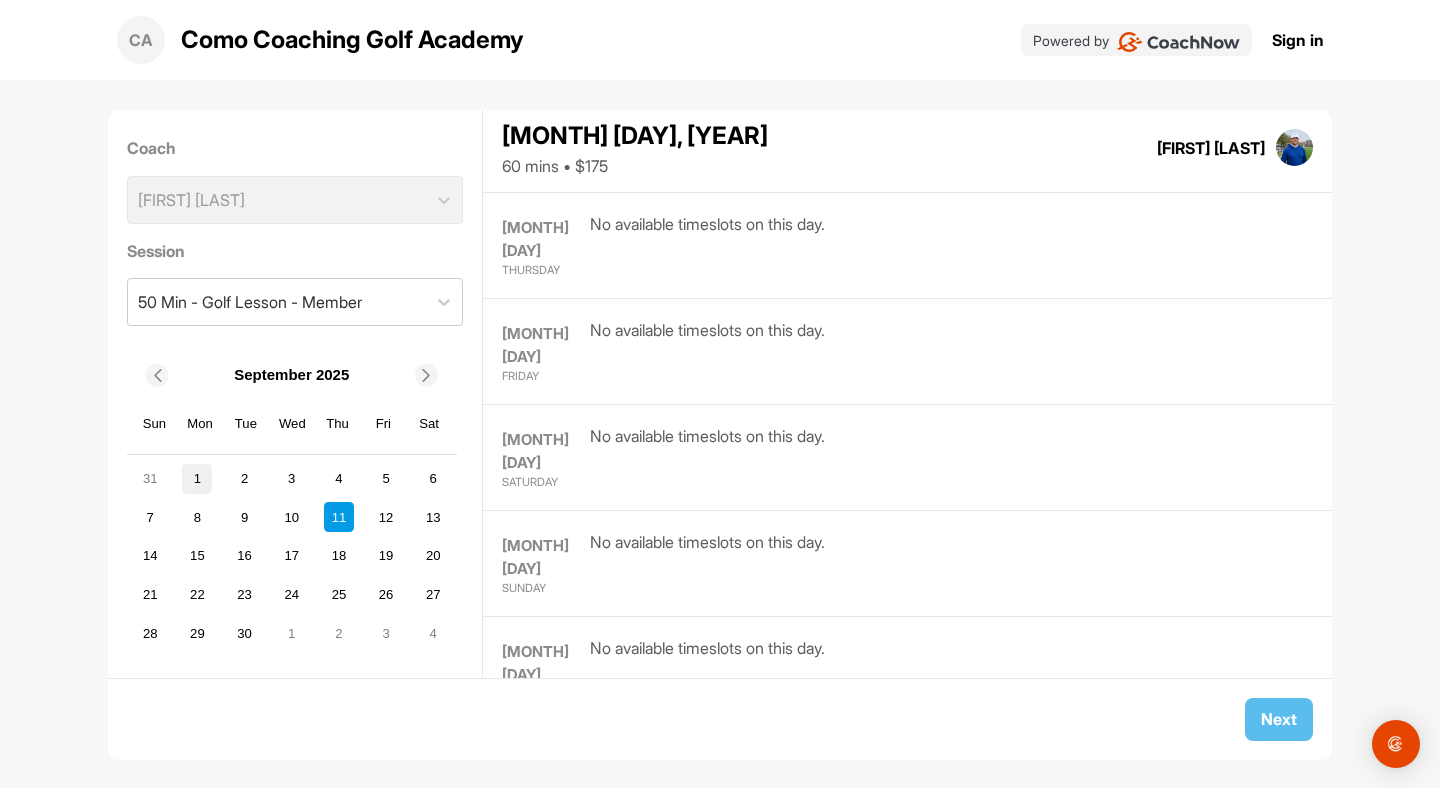 click on "1" at bounding box center (197, 479) 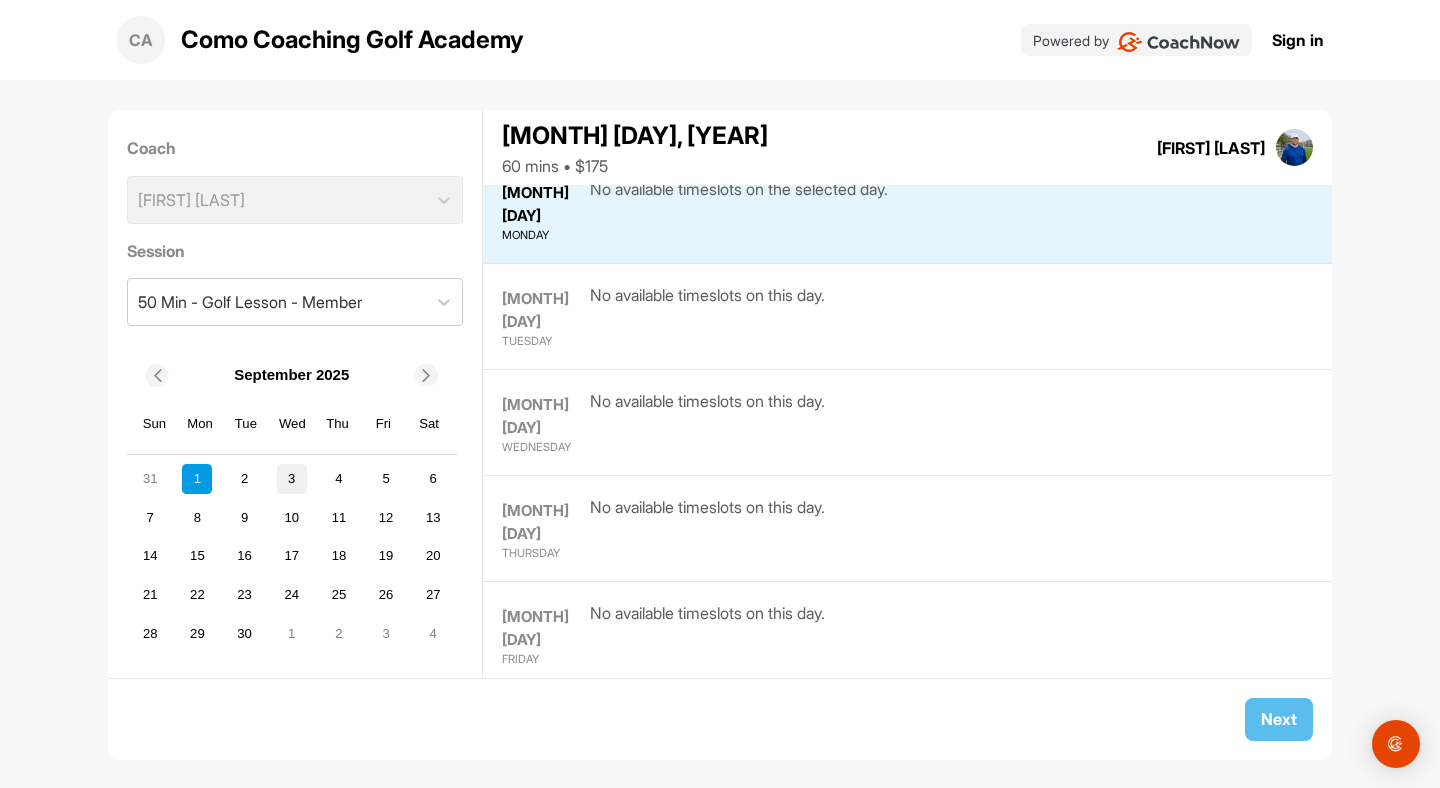 click on "3" at bounding box center [292, 479] 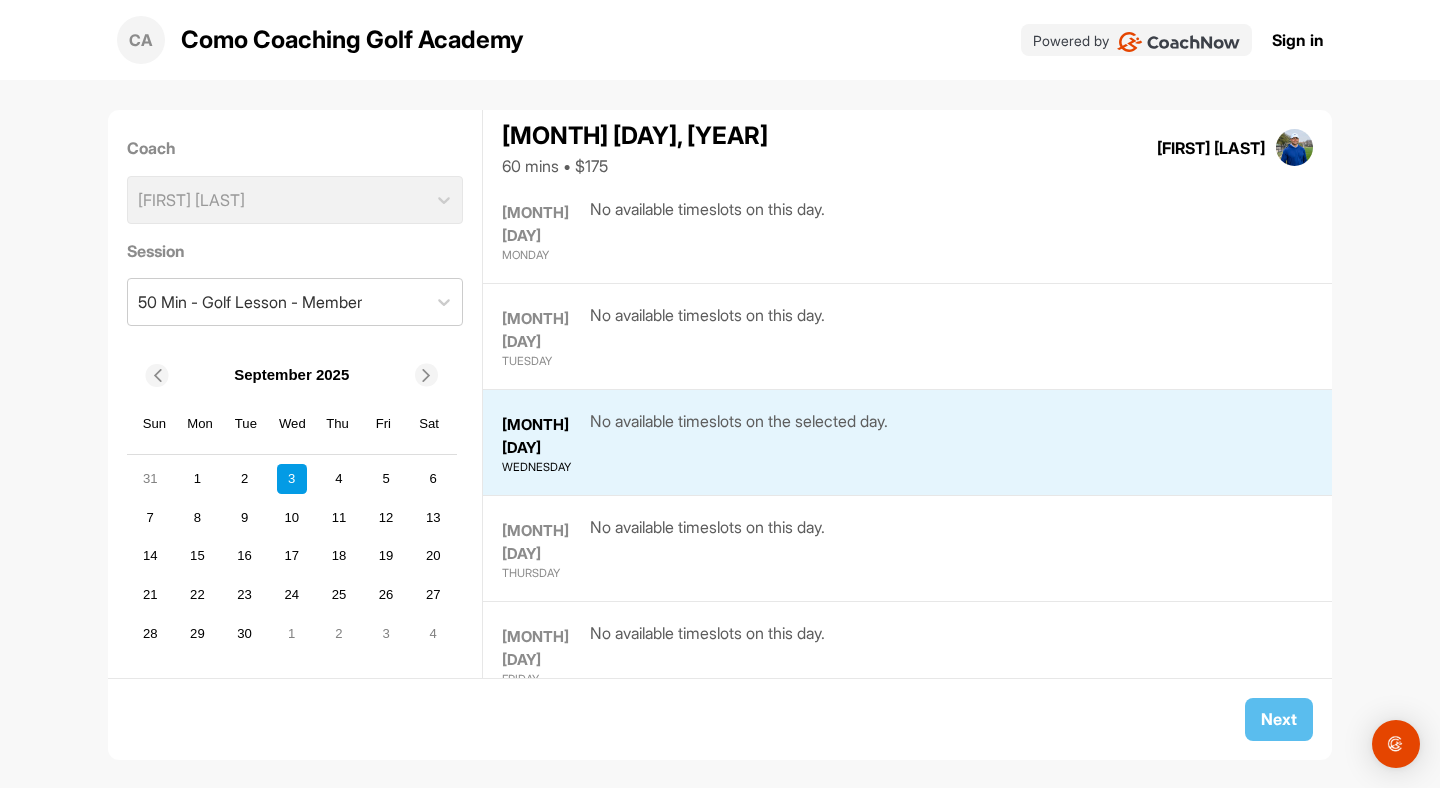 click on "Coach [FIRST] [LAST] [MONTH] [YEAR] Sun Mon Tue Wed Thu Fri Sat 31 1 2 3 4 5 6 7 8 9 10 11 12 13 14 15 16 17 18 19 20 21 22 23 24 25 26 27 28 29 30 1 2 3 4" at bounding box center [295, 394] 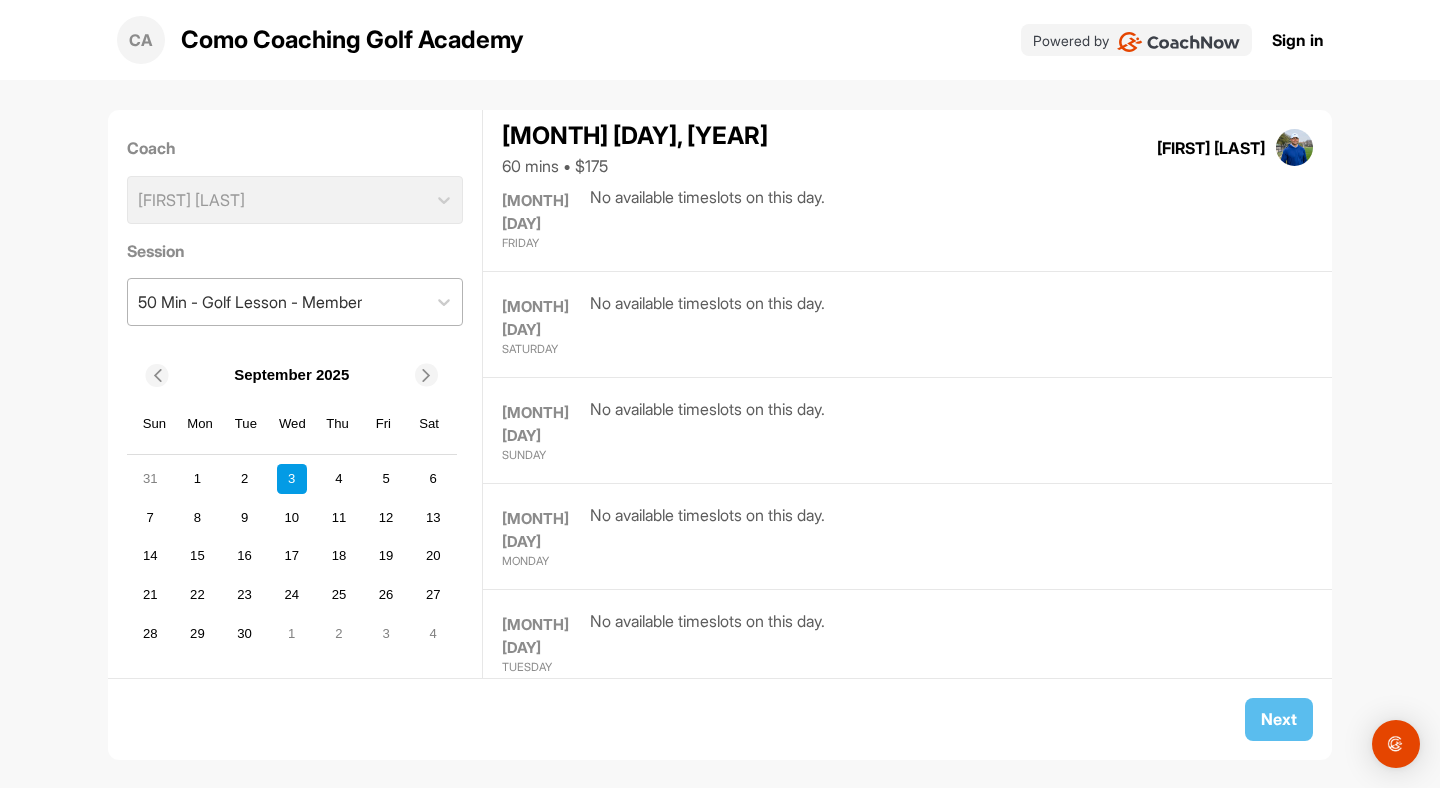 scroll, scrollTop: 1553, scrollLeft: 0, axis: vertical 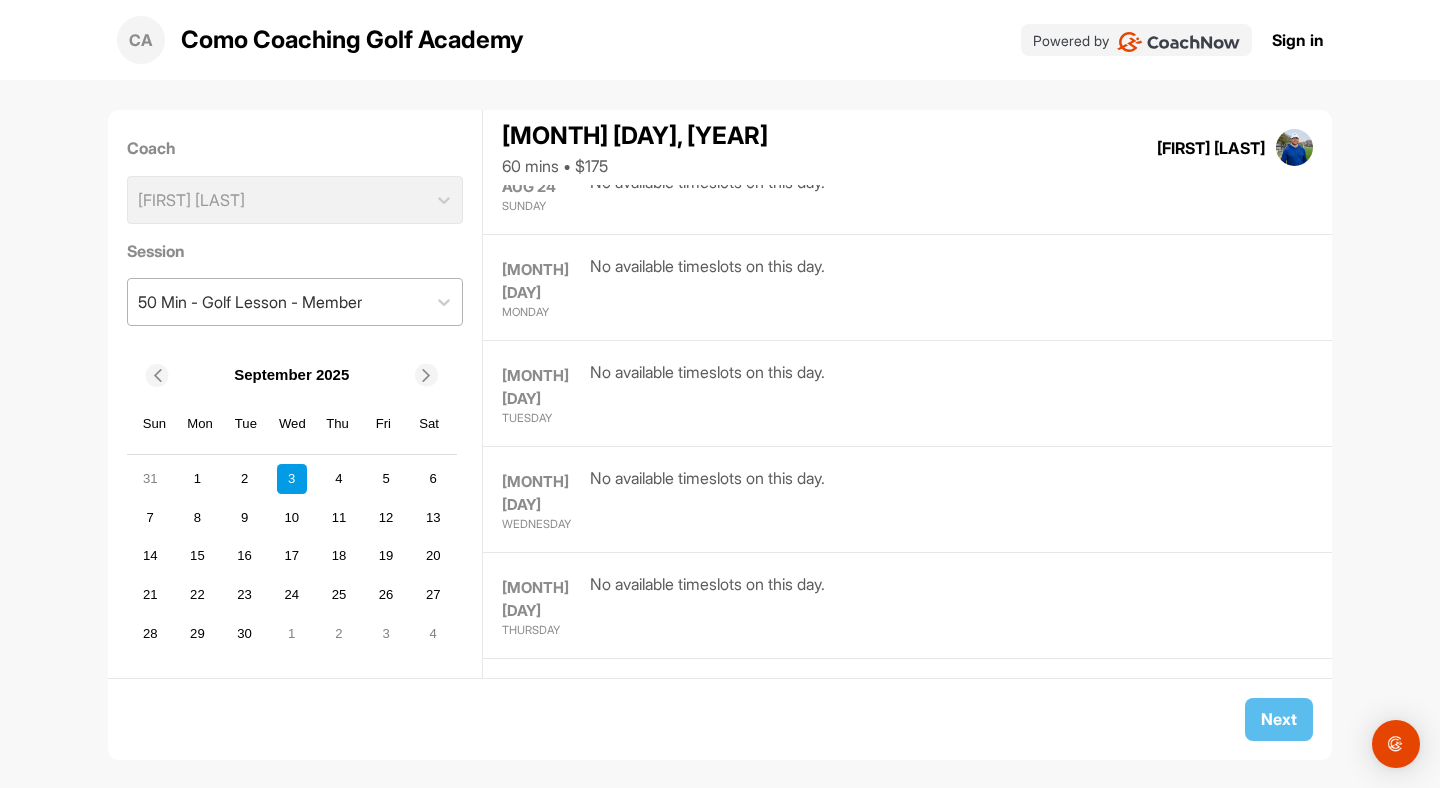 click on "50 Min - Golf Lesson - Member" at bounding box center [277, 302] 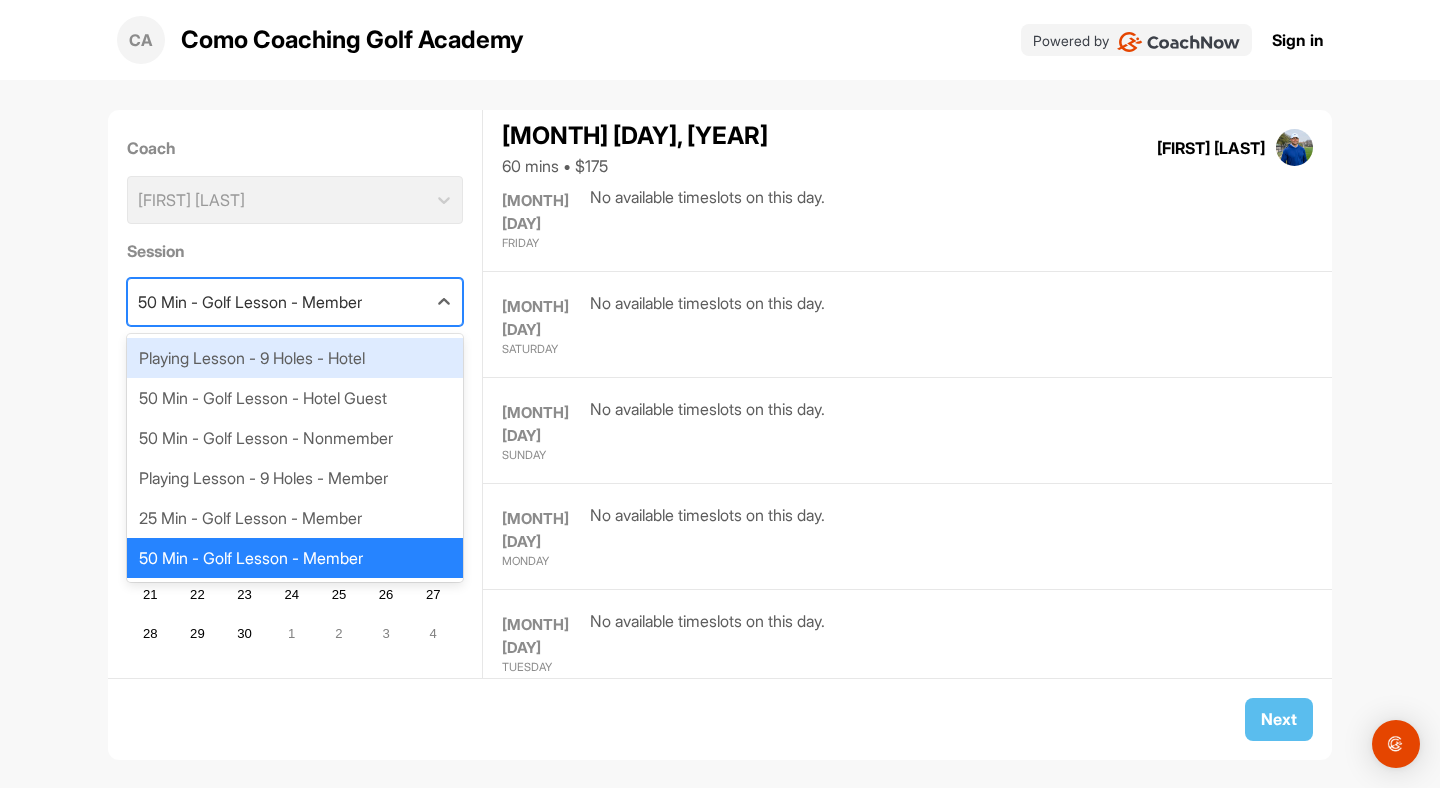 click on "Playing Lesson - 9 Holes - Hotel" at bounding box center (295, 358) 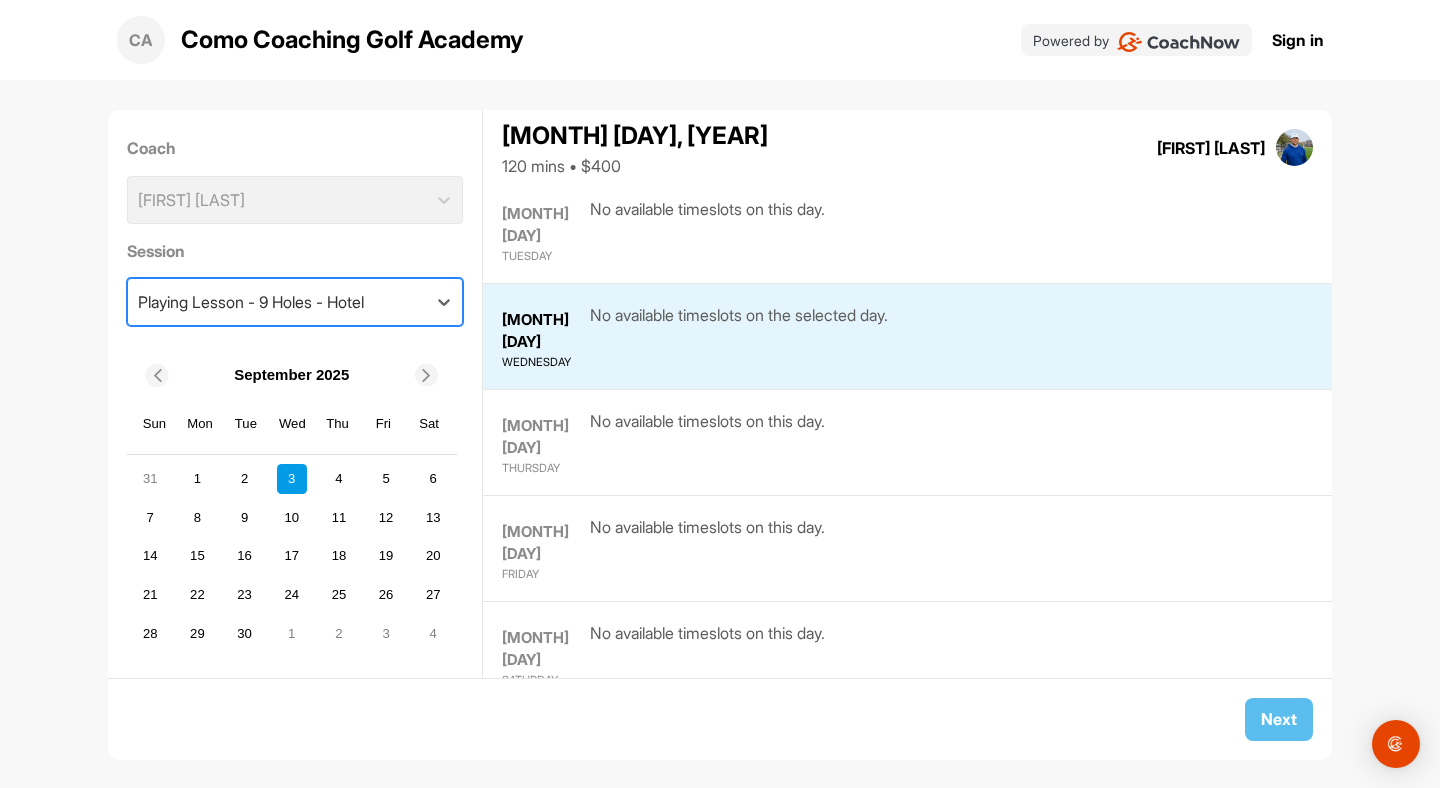 scroll, scrollTop: 1638, scrollLeft: 0, axis: vertical 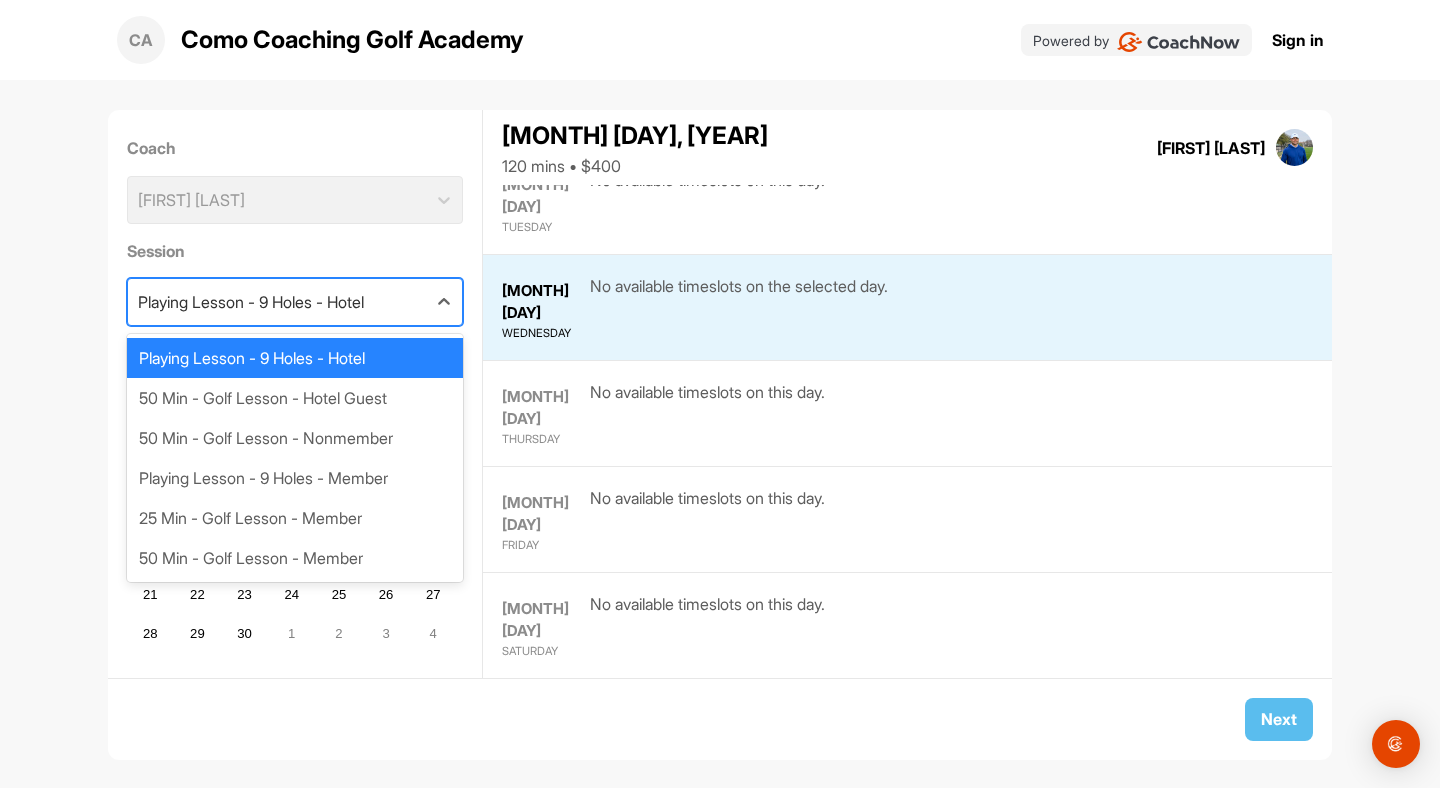 click on "Playing Lesson - 9 Holes - Hotel" at bounding box center (277, 302) 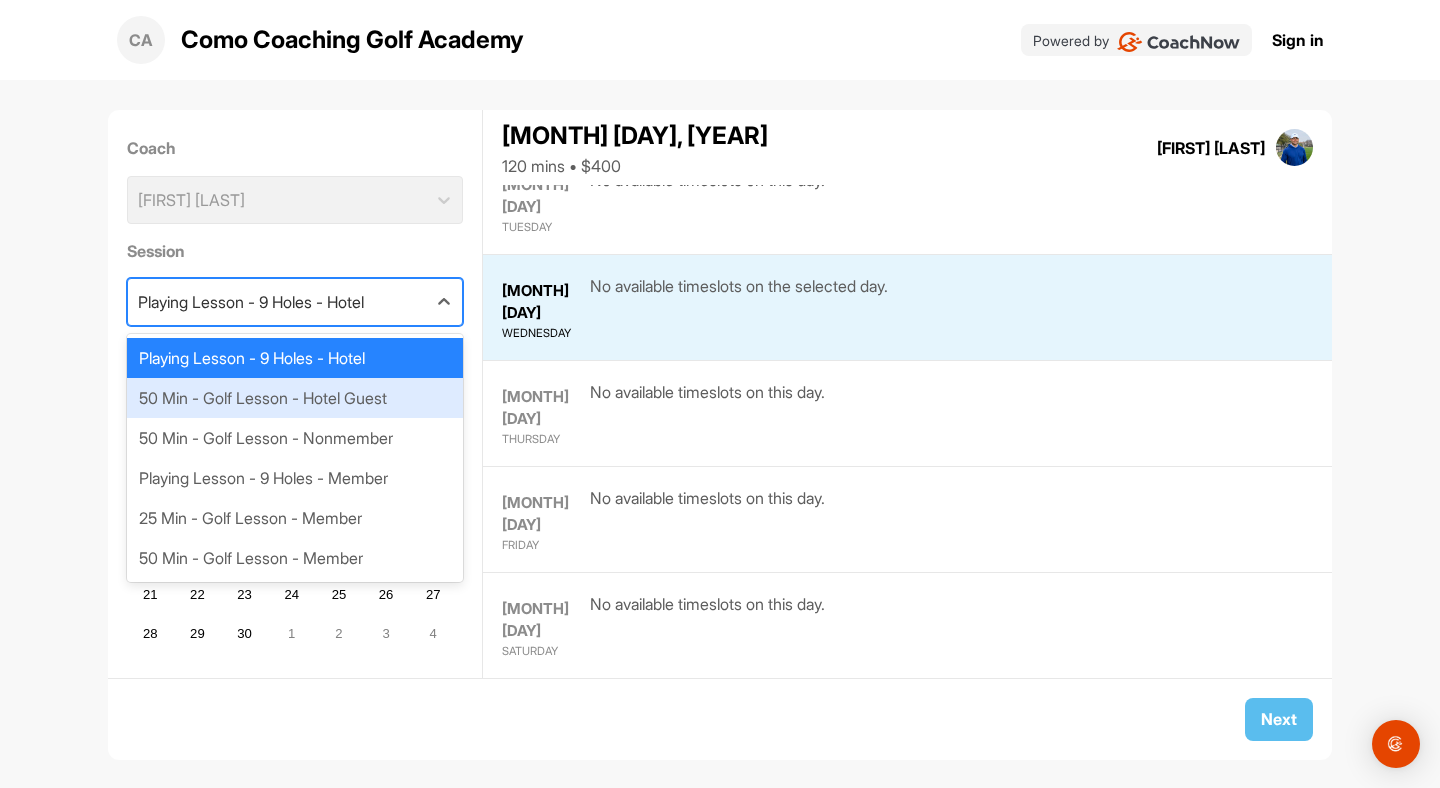 click on "50 Min - Golf Lesson - Hotel Guest" at bounding box center (295, 398) 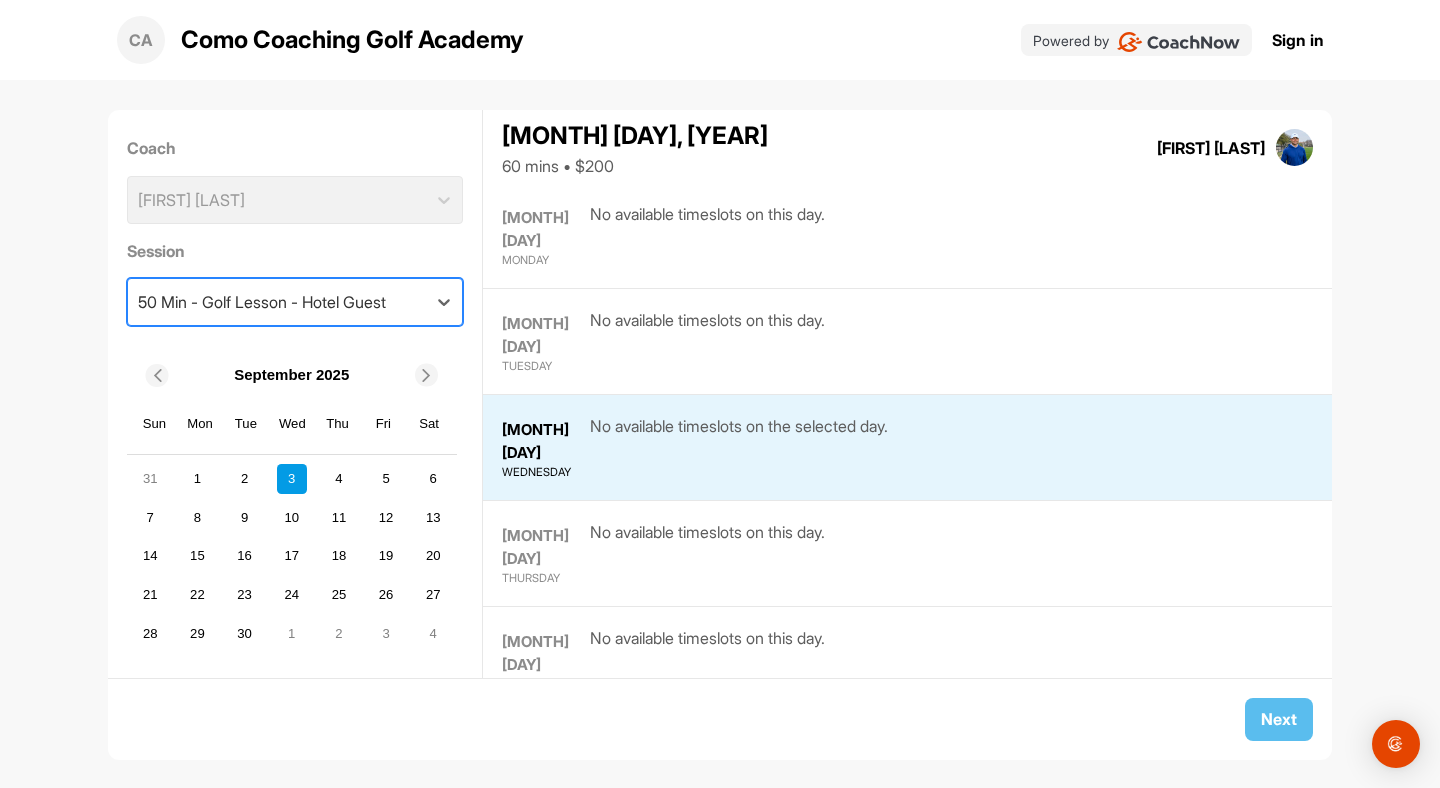 scroll, scrollTop: 1553, scrollLeft: 0, axis: vertical 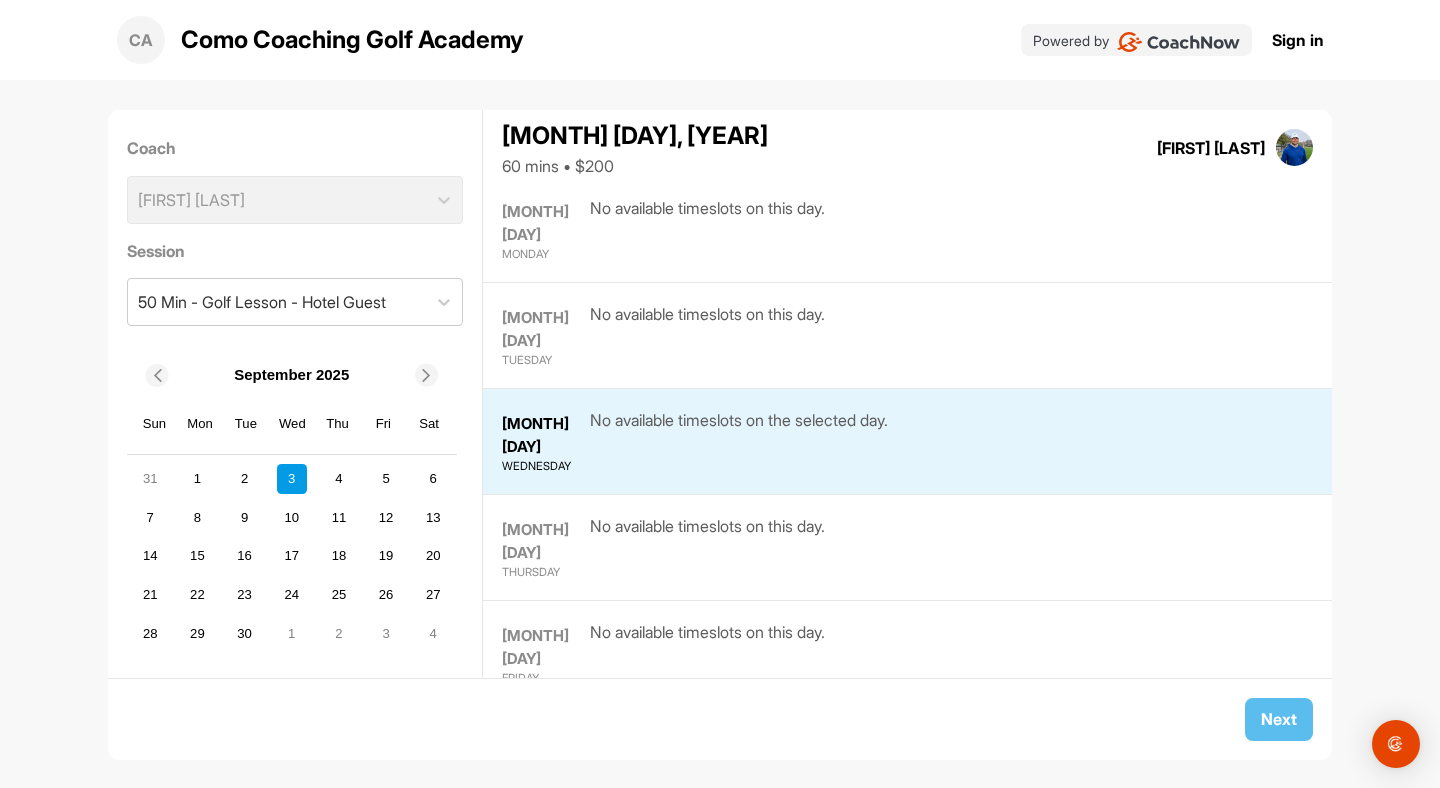 click on "September 2025" at bounding box center (292, 375) 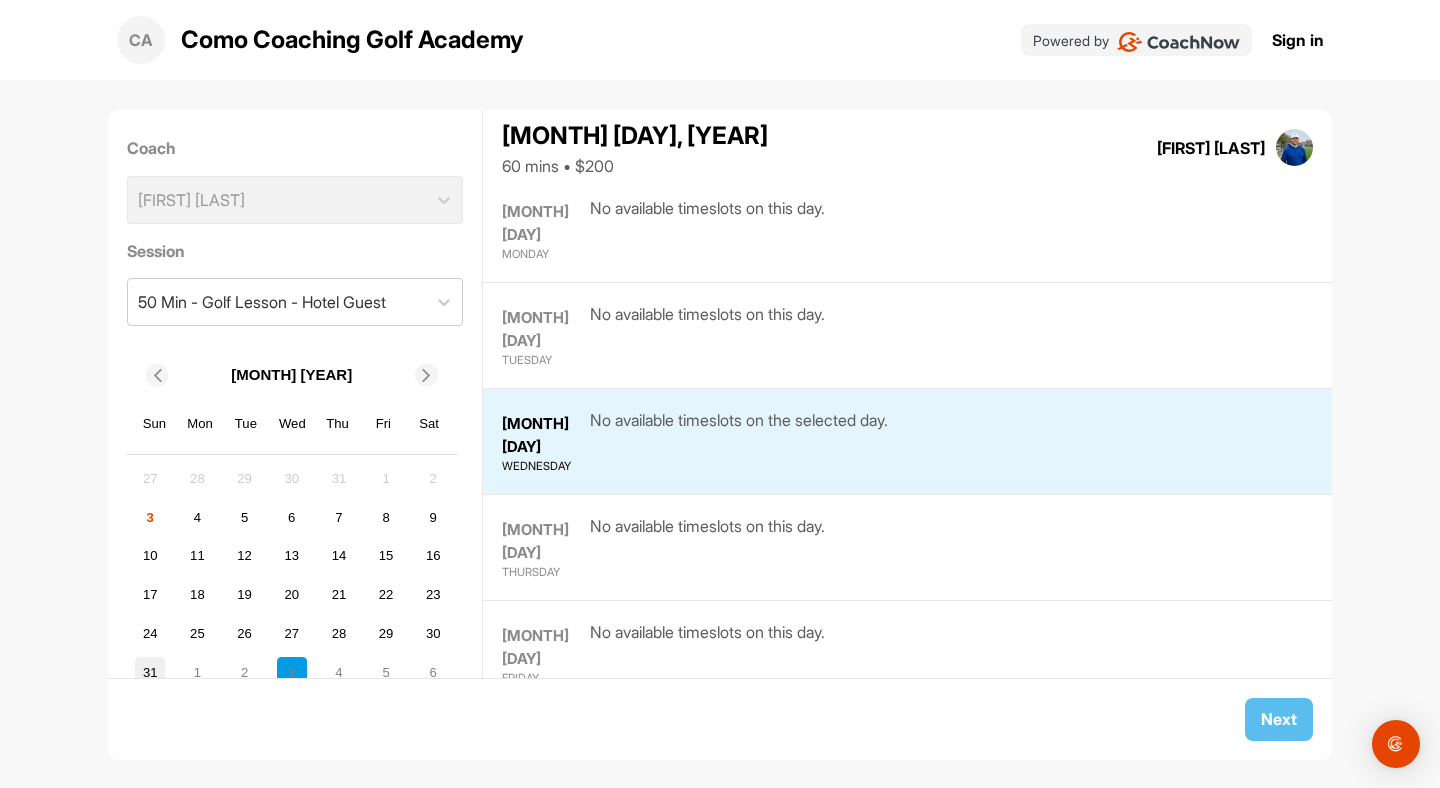 click on "31" at bounding box center (150, 672) 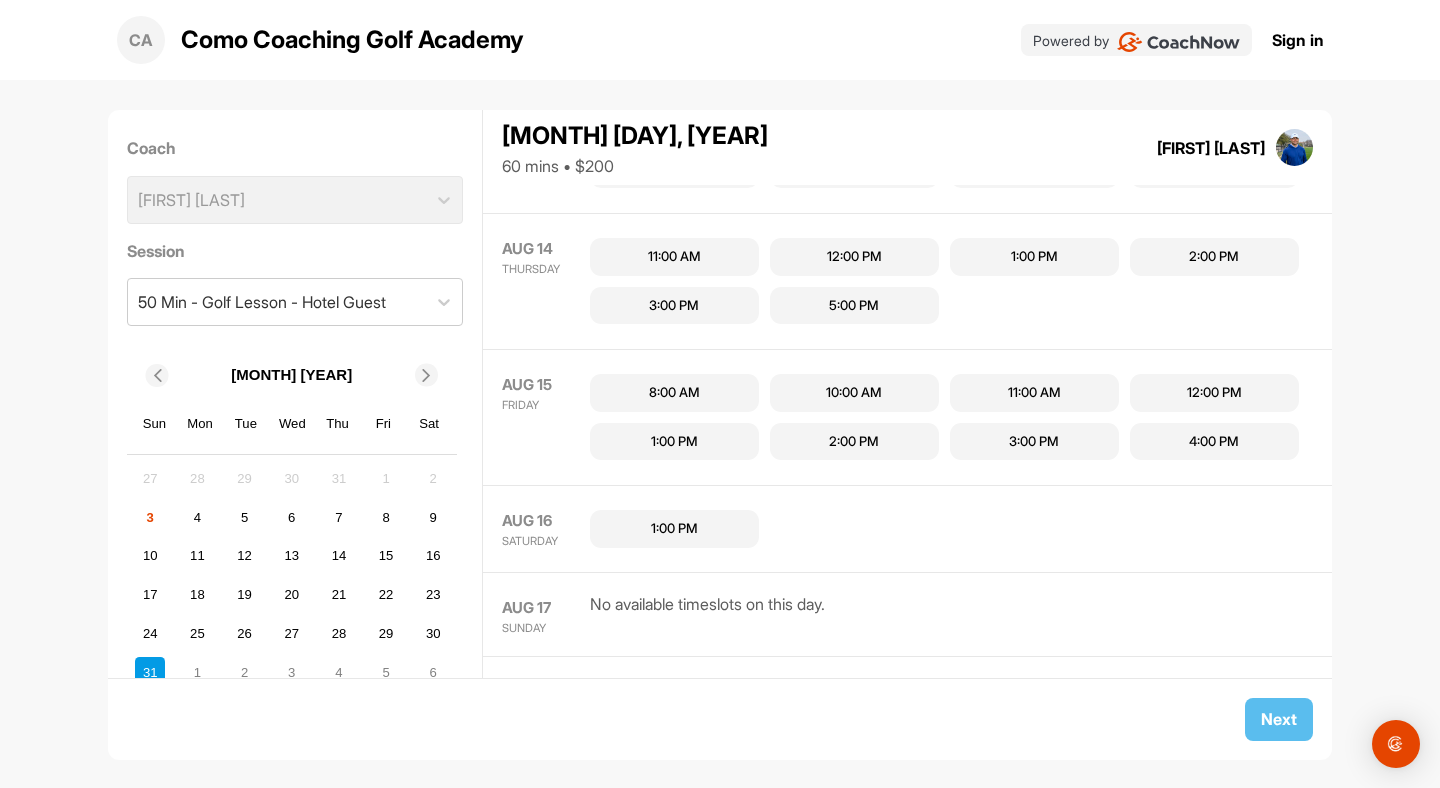 scroll, scrollTop: 1069, scrollLeft: 0, axis: vertical 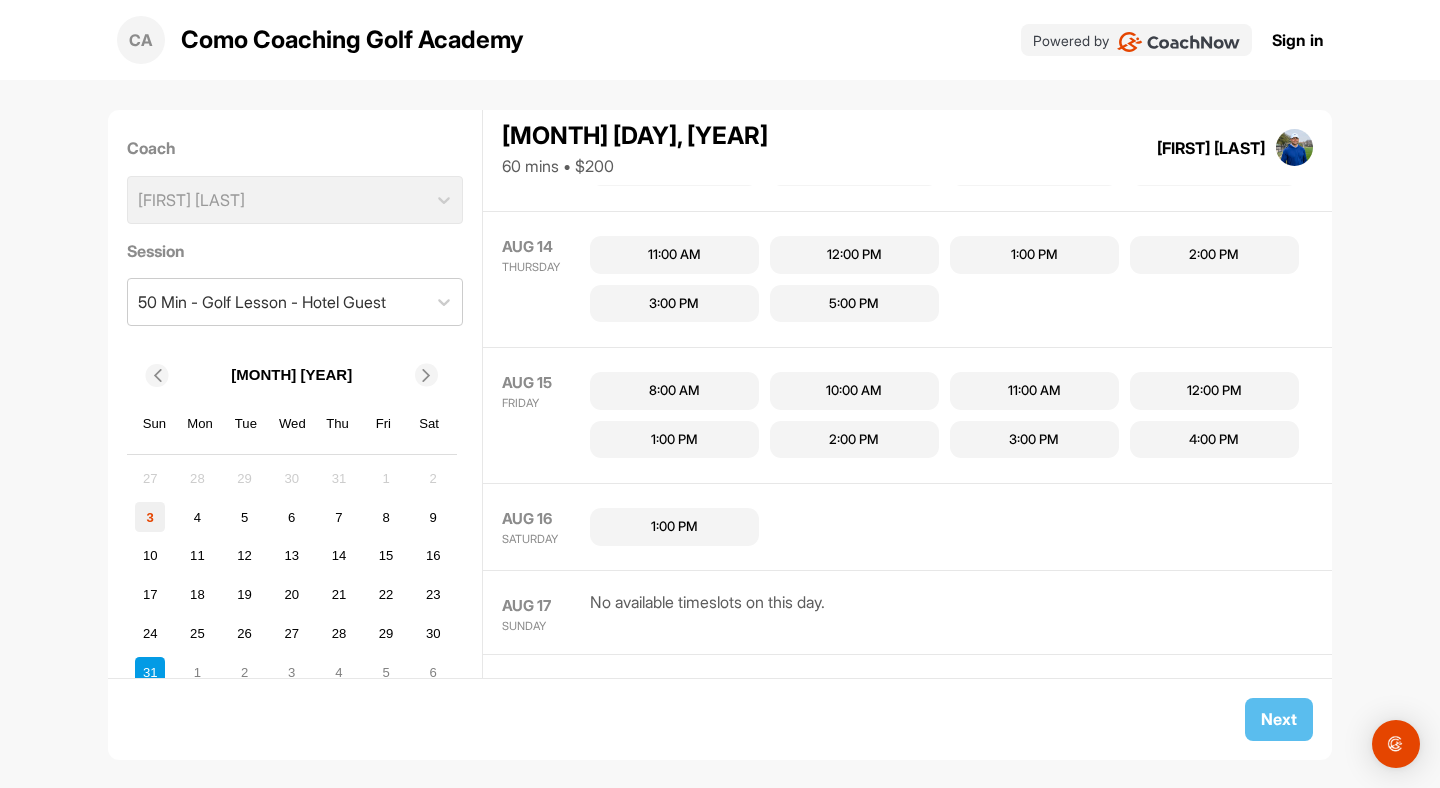 click on "3" at bounding box center (150, 517) 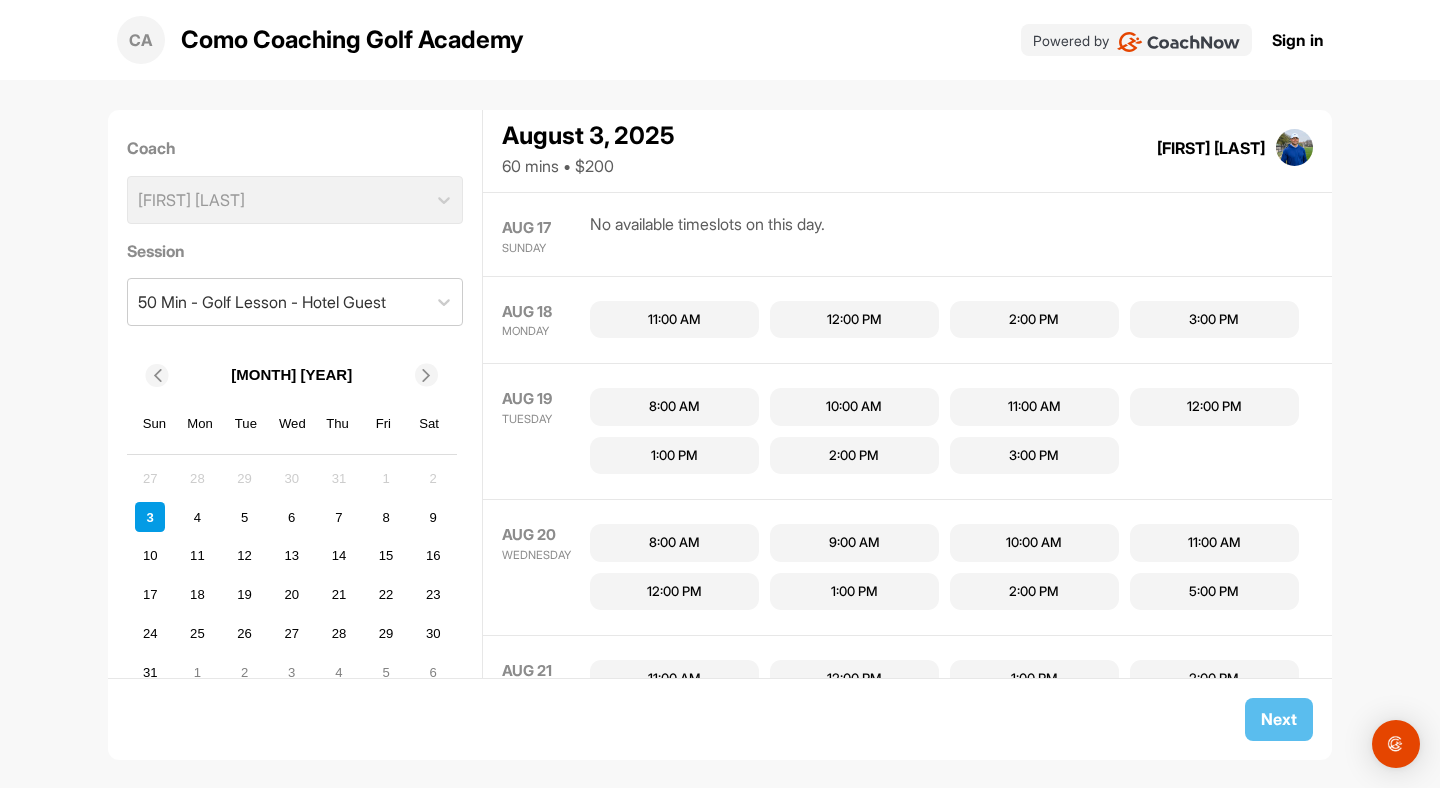scroll, scrollTop: 1459, scrollLeft: 0, axis: vertical 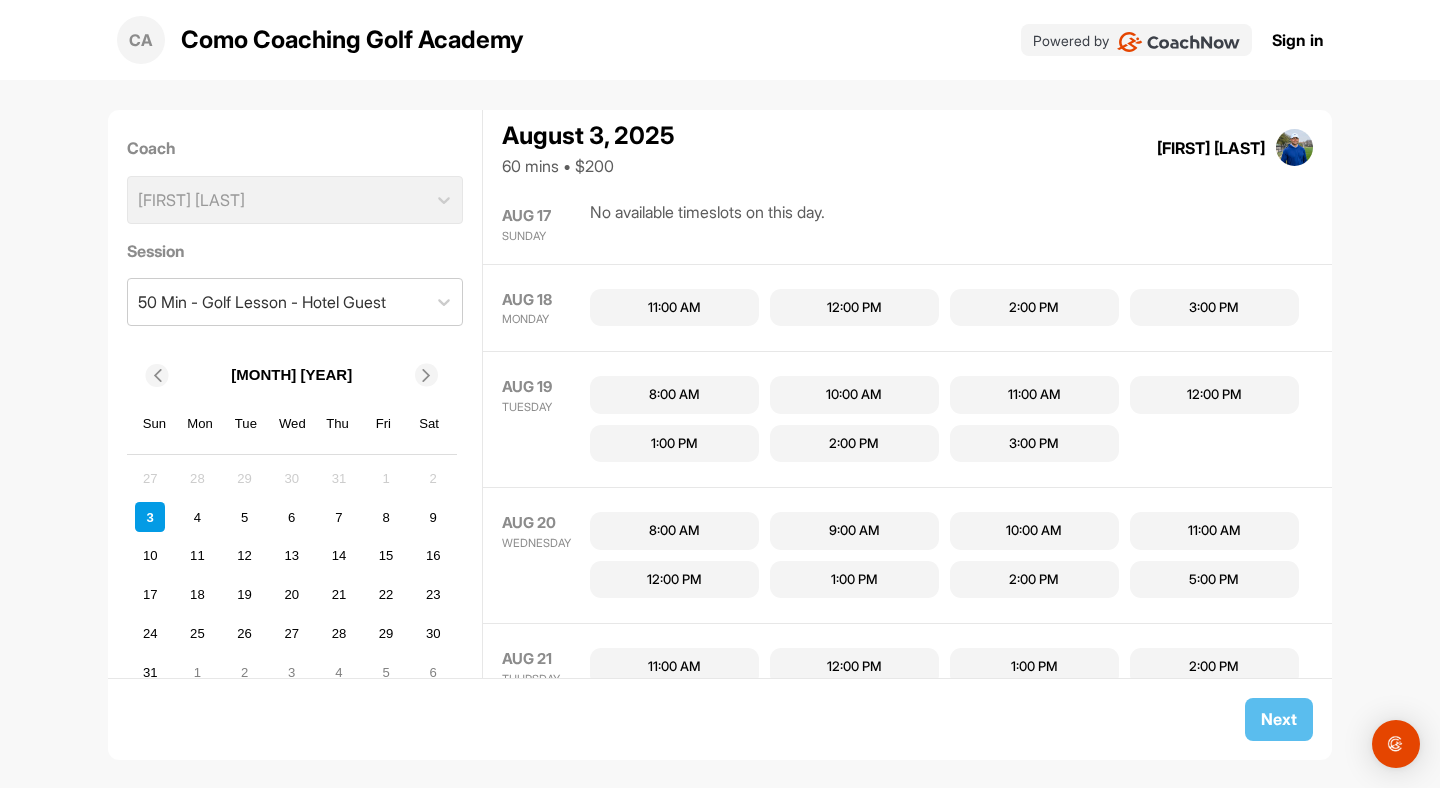 click on "Coach [FIRST] [LAST]" at bounding box center (295, 180) 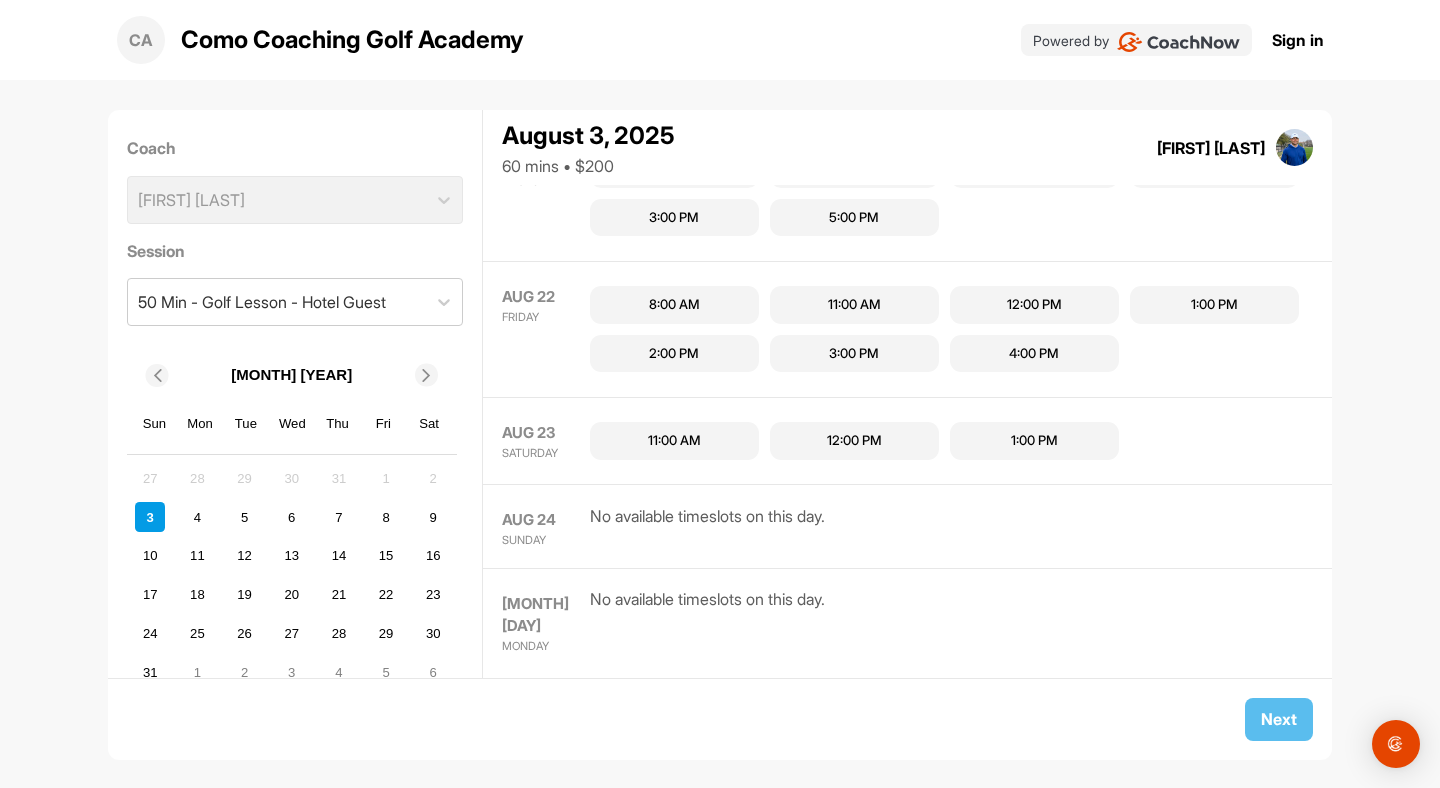 scroll, scrollTop: 1980, scrollLeft: 0, axis: vertical 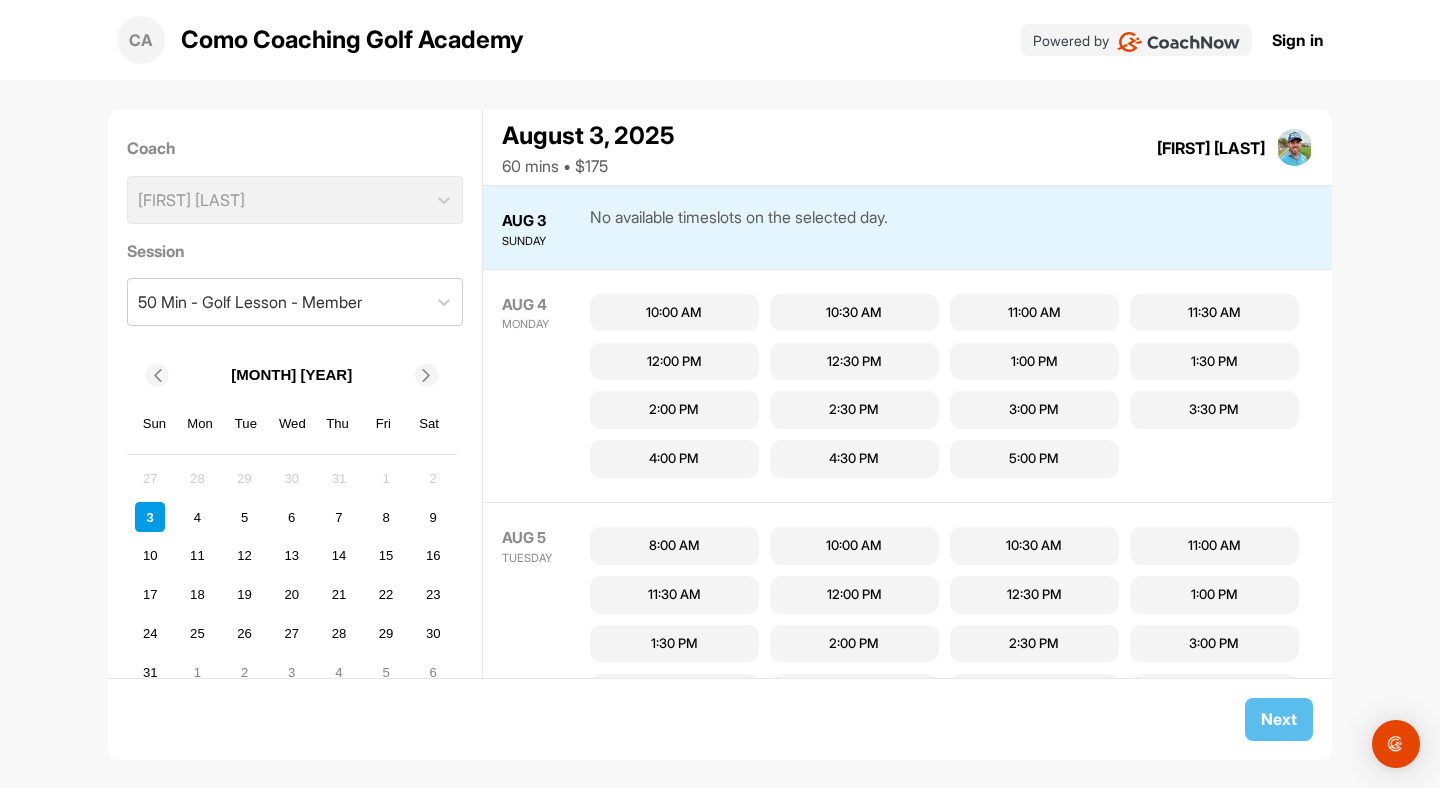 click at bounding box center (1295, 148) 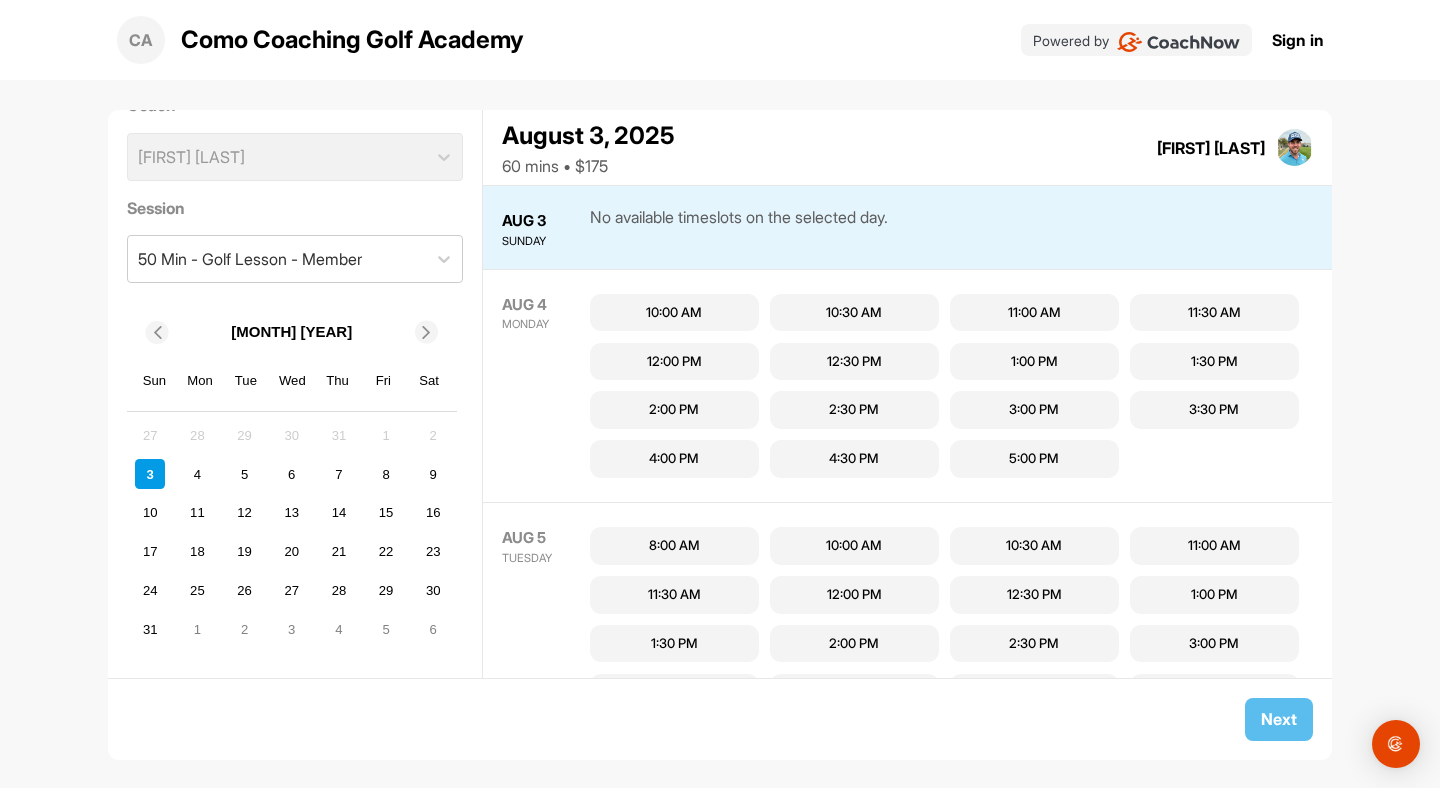scroll, scrollTop: 42, scrollLeft: 0, axis: vertical 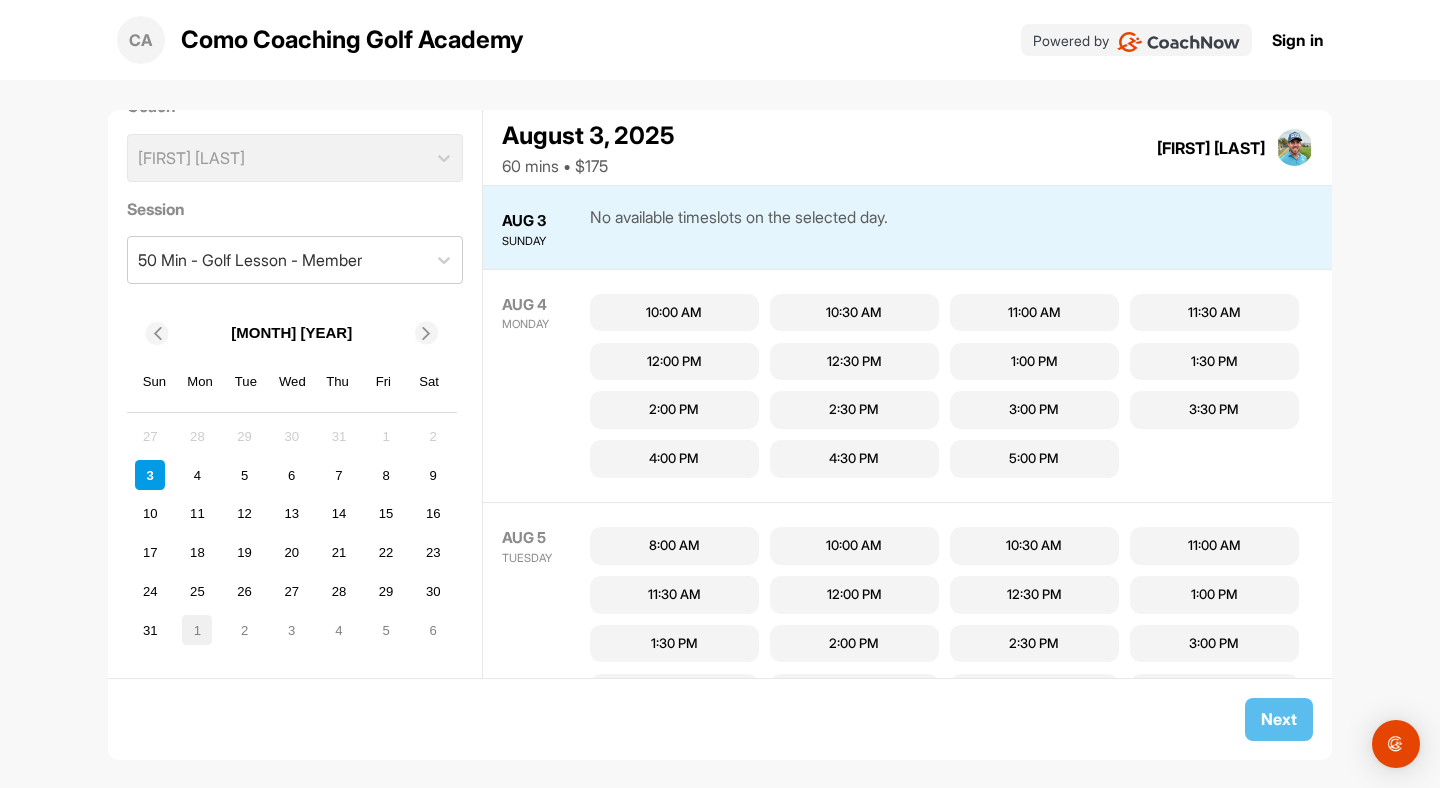 click on "1" at bounding box center [197, 630] 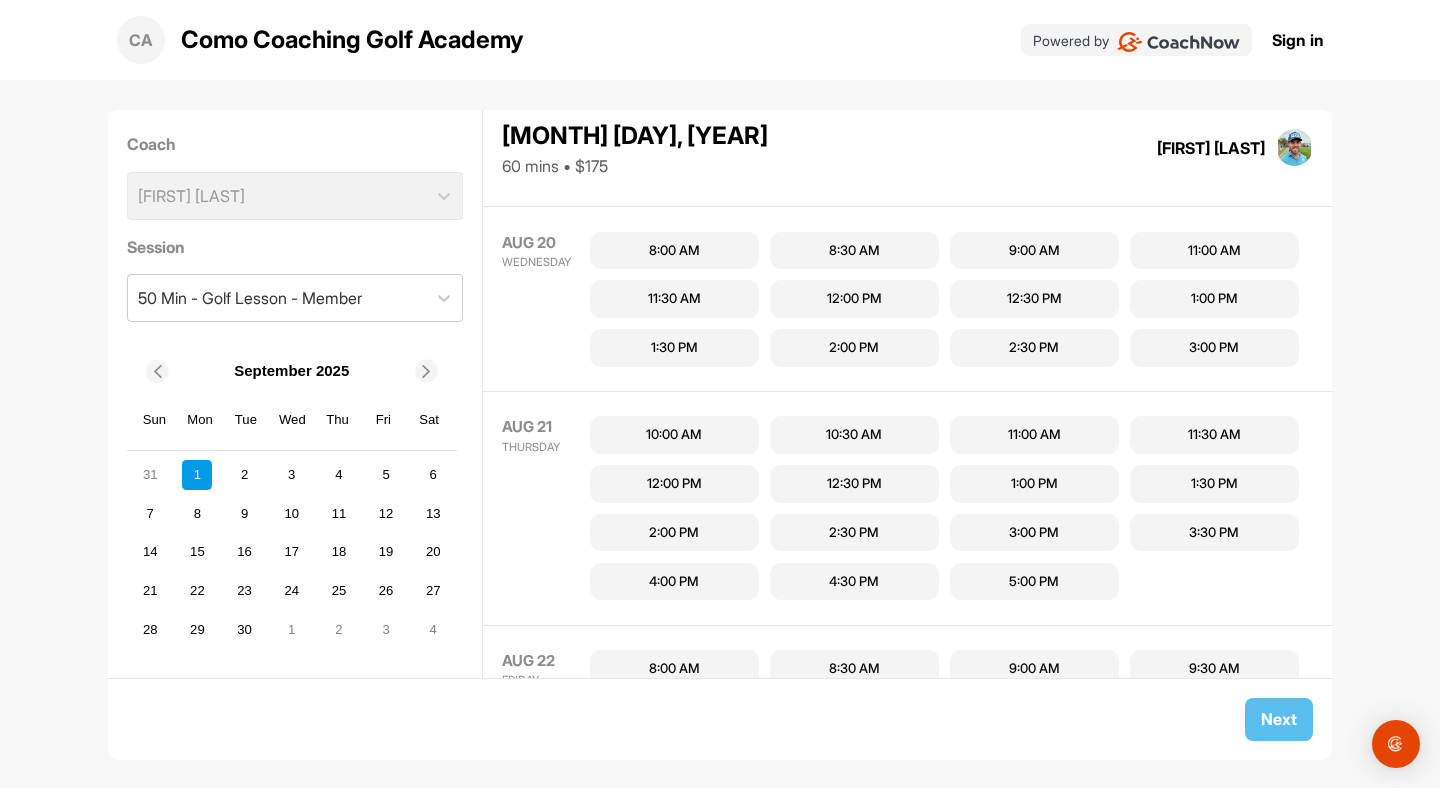 scroll, scrollTop: 1637, scrollLeft: 0, axis: vertical 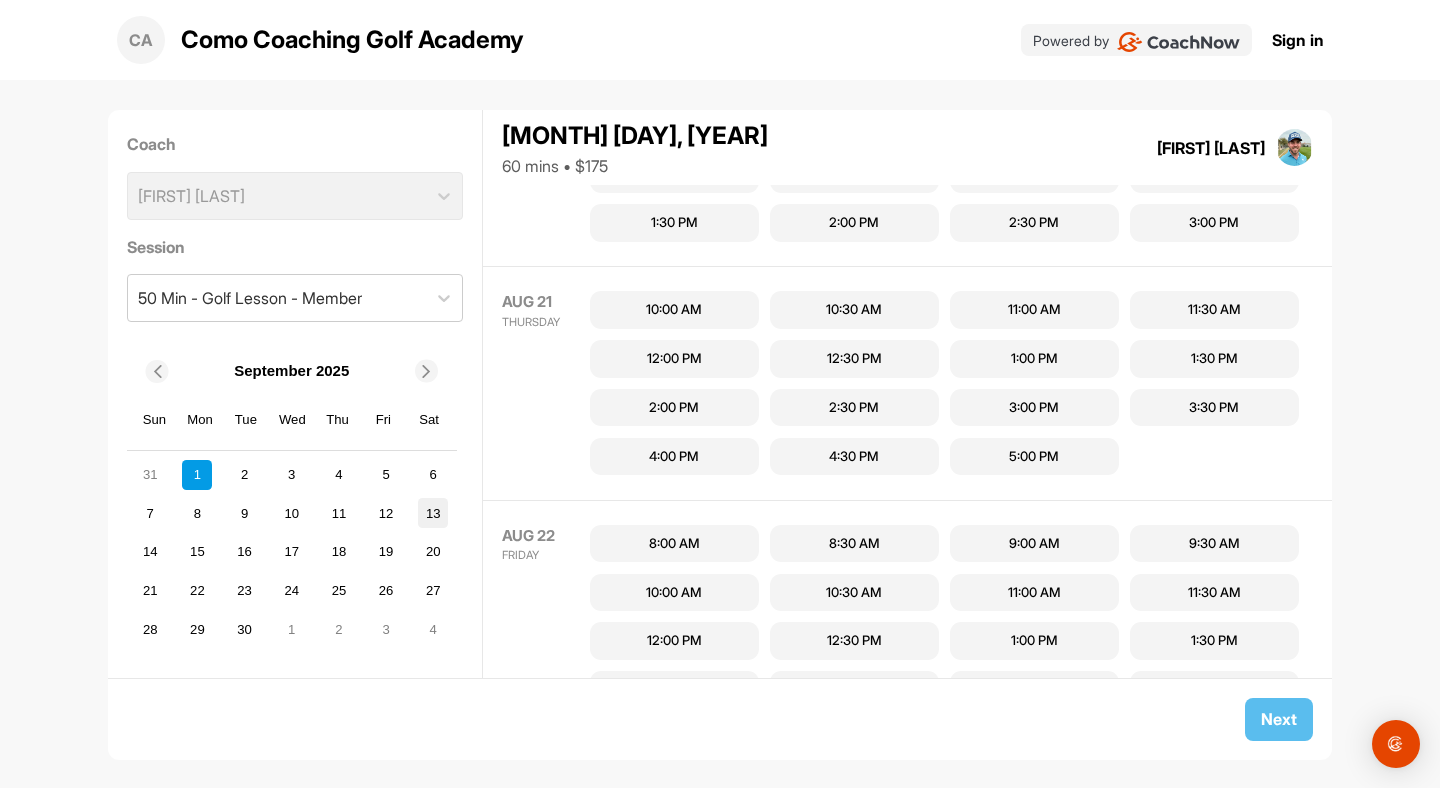 click on "13" at bounding box center (433, 513) 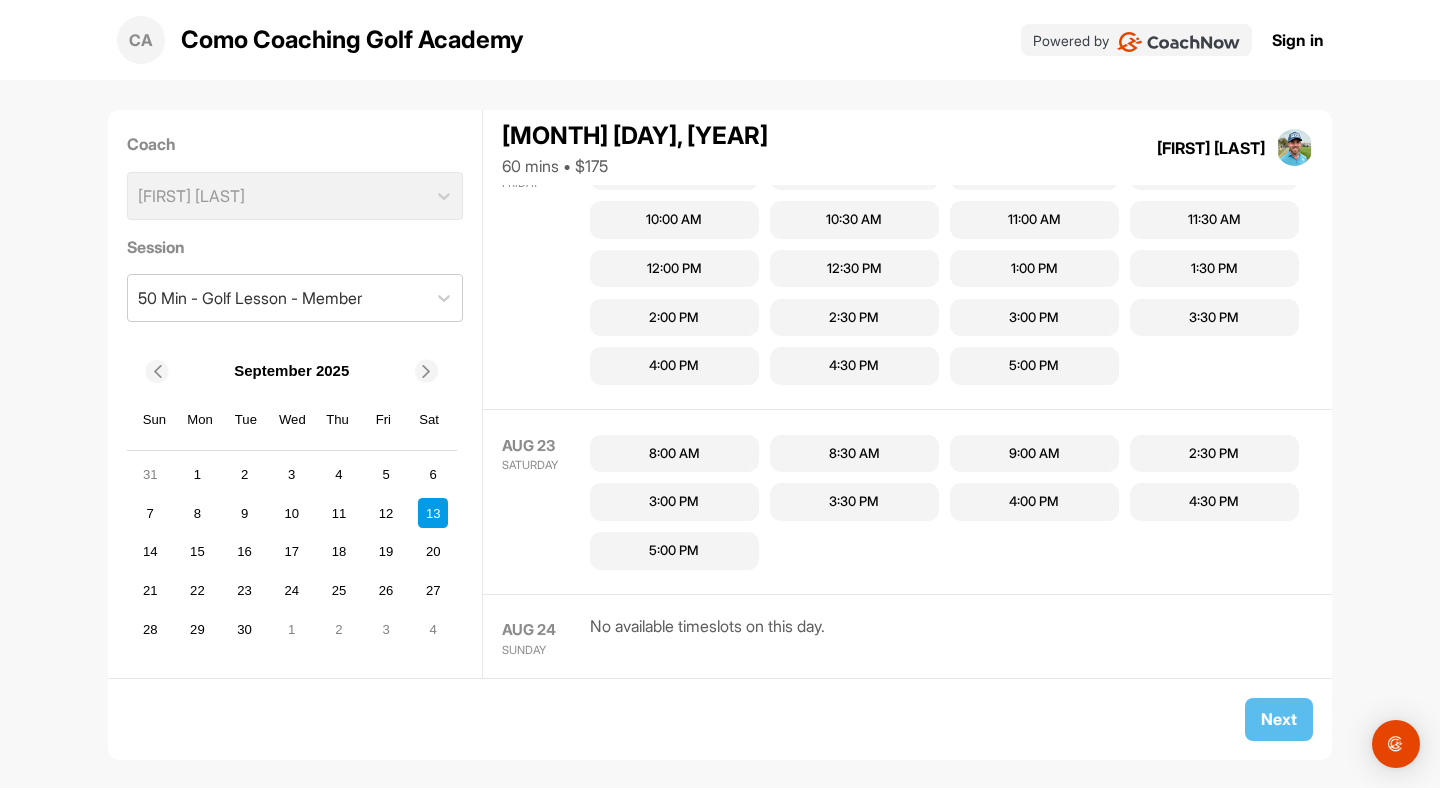 scroll, scrollTop: 1311, scrollLeft: 0, axis: vertical 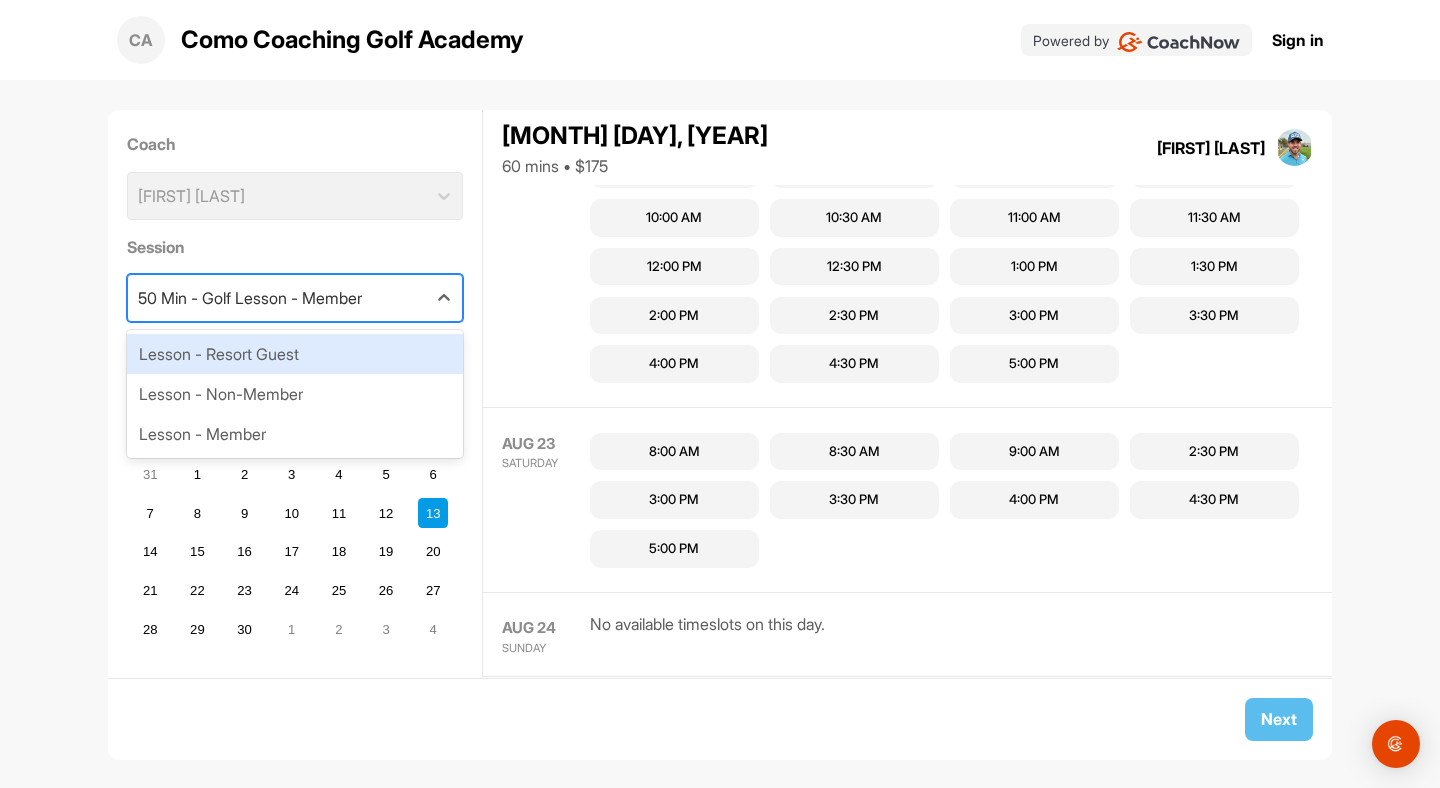 click on "50 Min - Golf Lesson - Member" at bounding box center (277, 298) 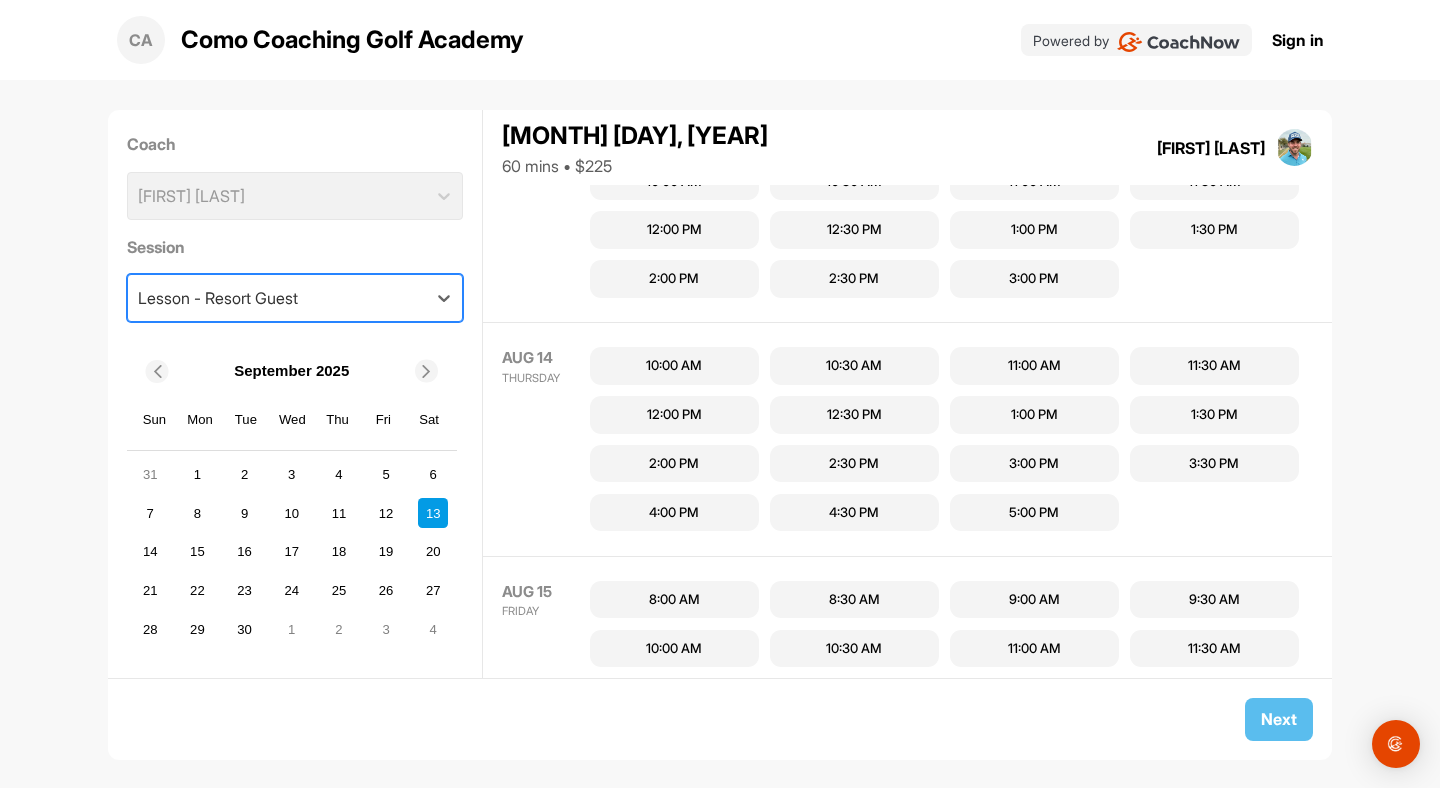 scroll, scrollTop: 1287, scrollLeft: 0, axis: vertical 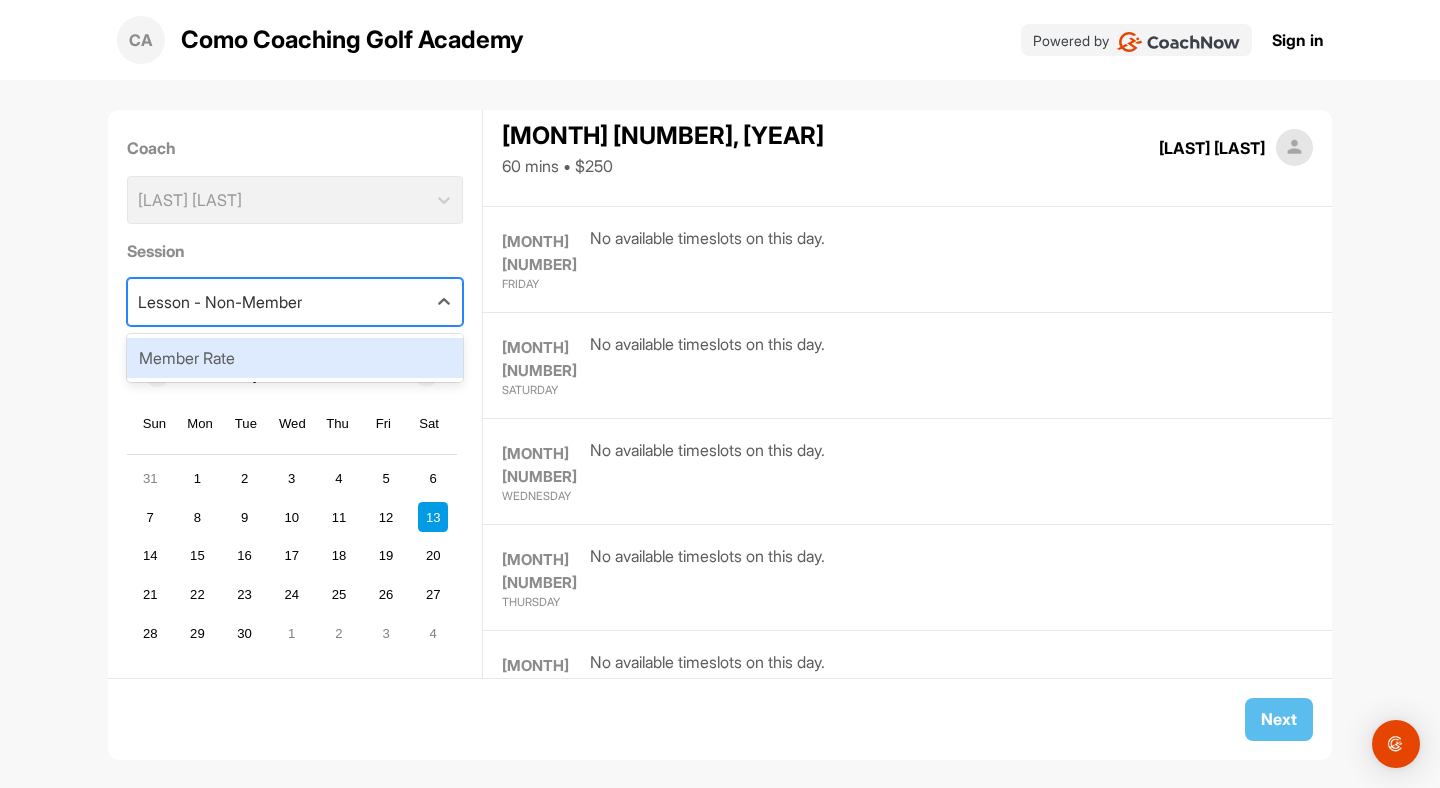 click on "Lesson - Non-Member" at bounding box center [277, 302] 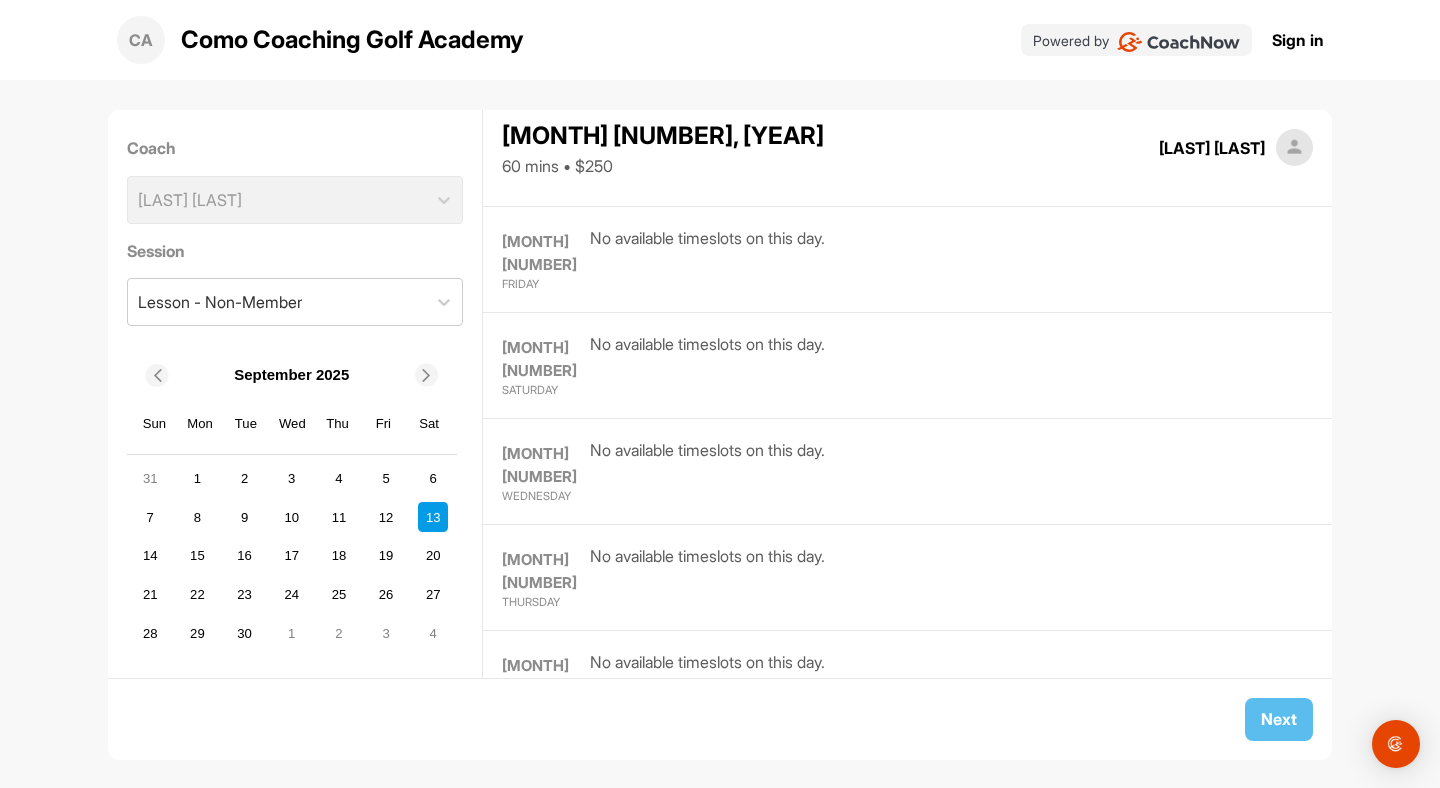 click on "Session" at bounding box center [295, 251] 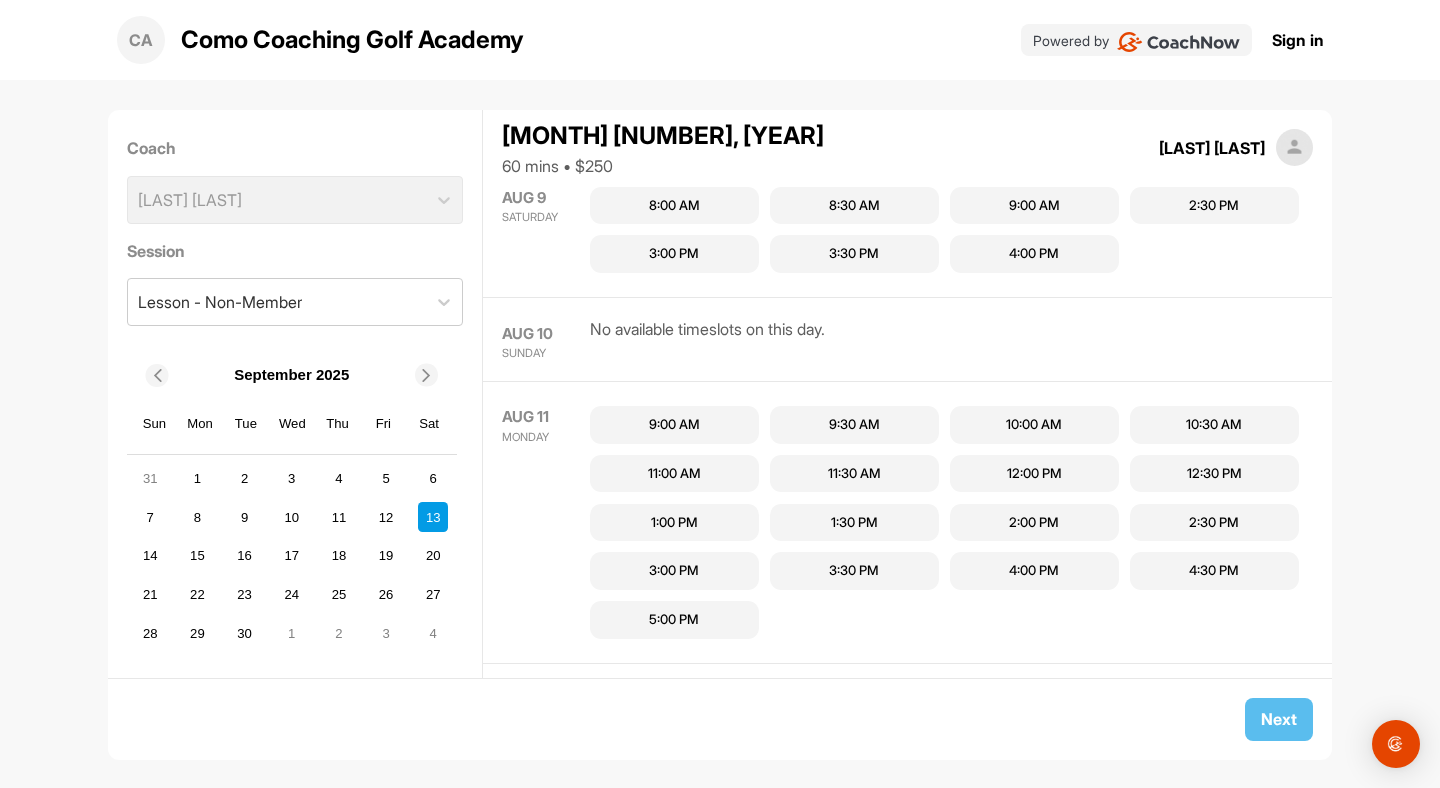 scroll, scrollTop: 851, scrollLeft: 0, axis: vertical 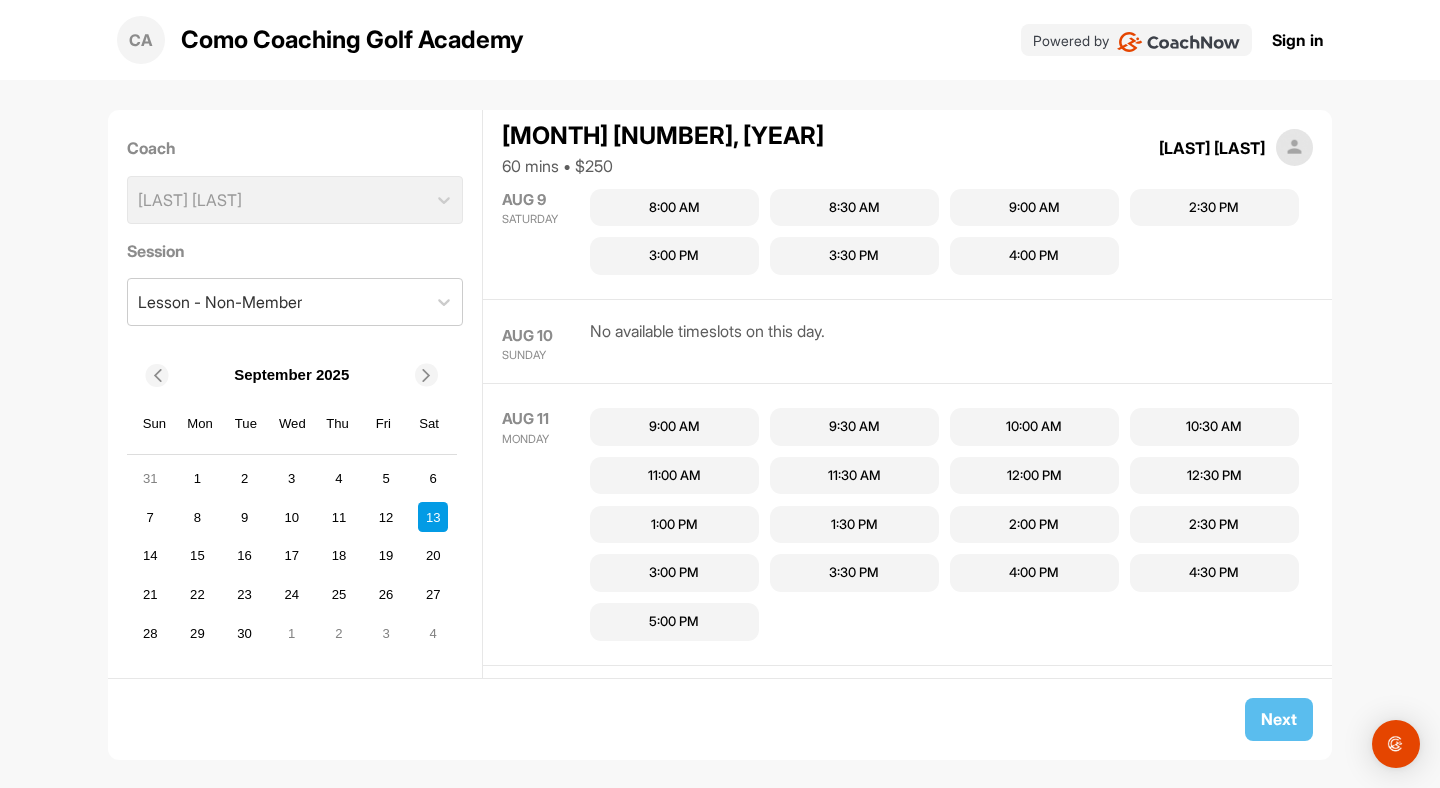 click on "Coach Riter Kerr" at bounding box center [295, 180] 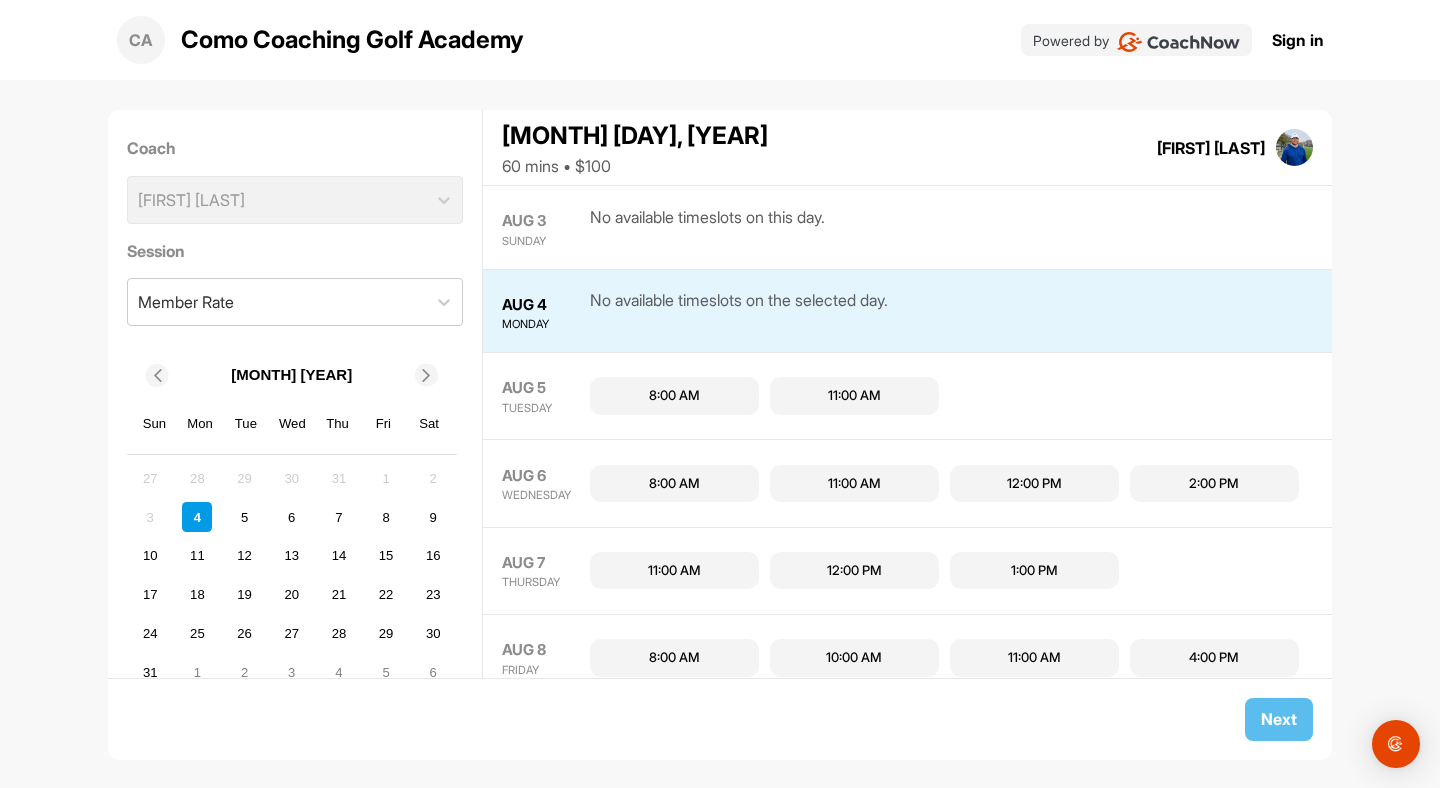 scroll, scrollTop: 0, scrollLeft: 0, axis: both 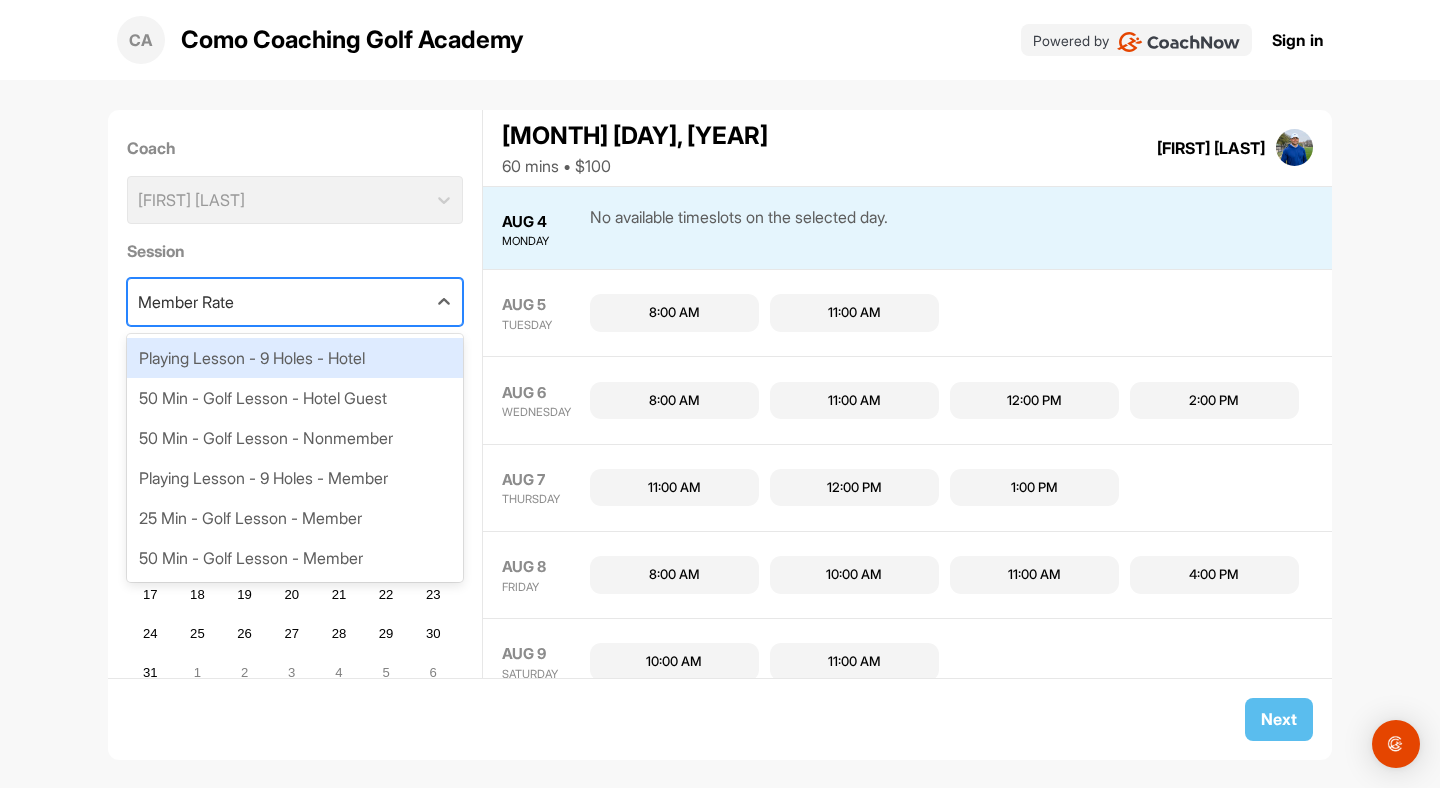 click on "Member Rate" at bounding box center (277, 302) 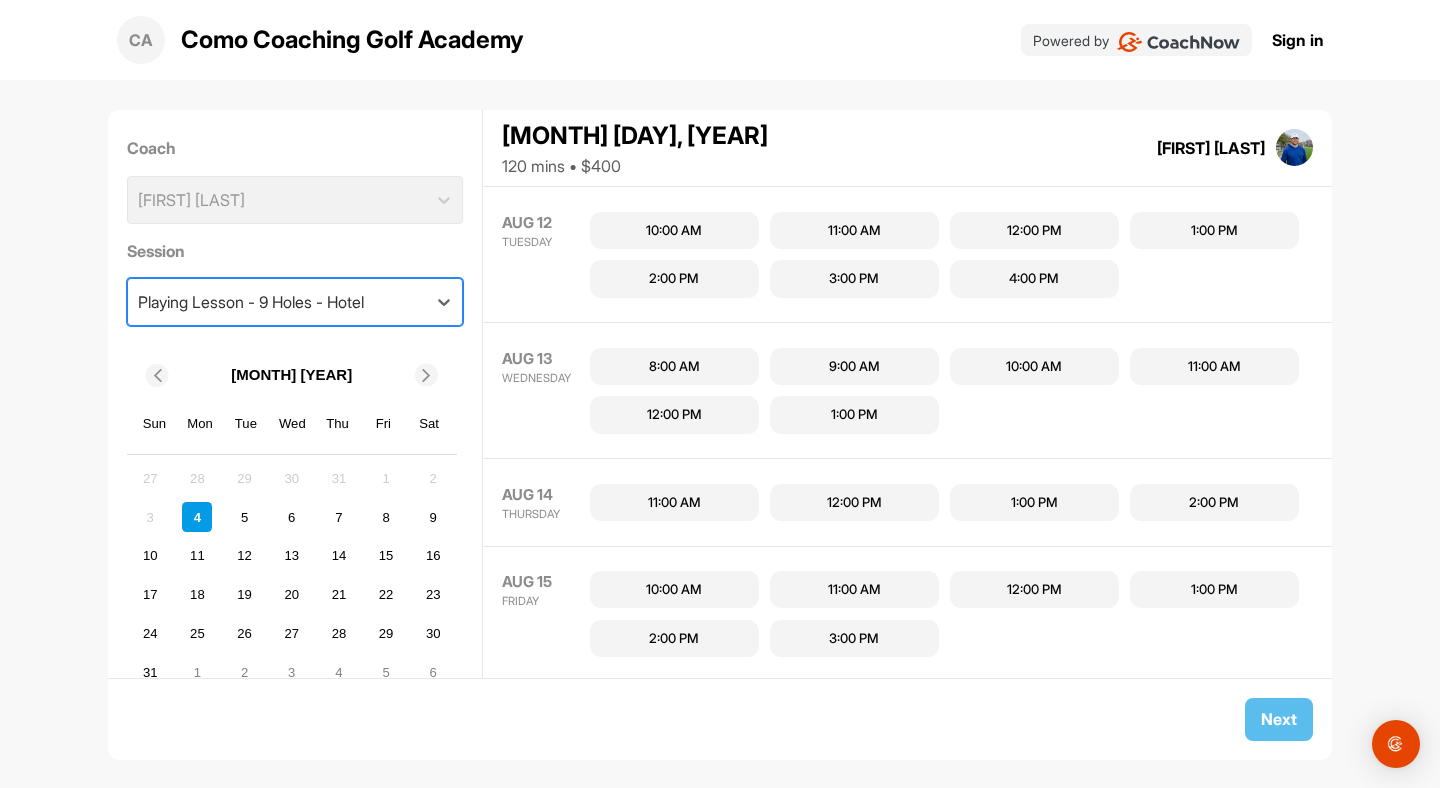 scroll, scrollTop: 771, scrollLeft: 0, axis: vertical 